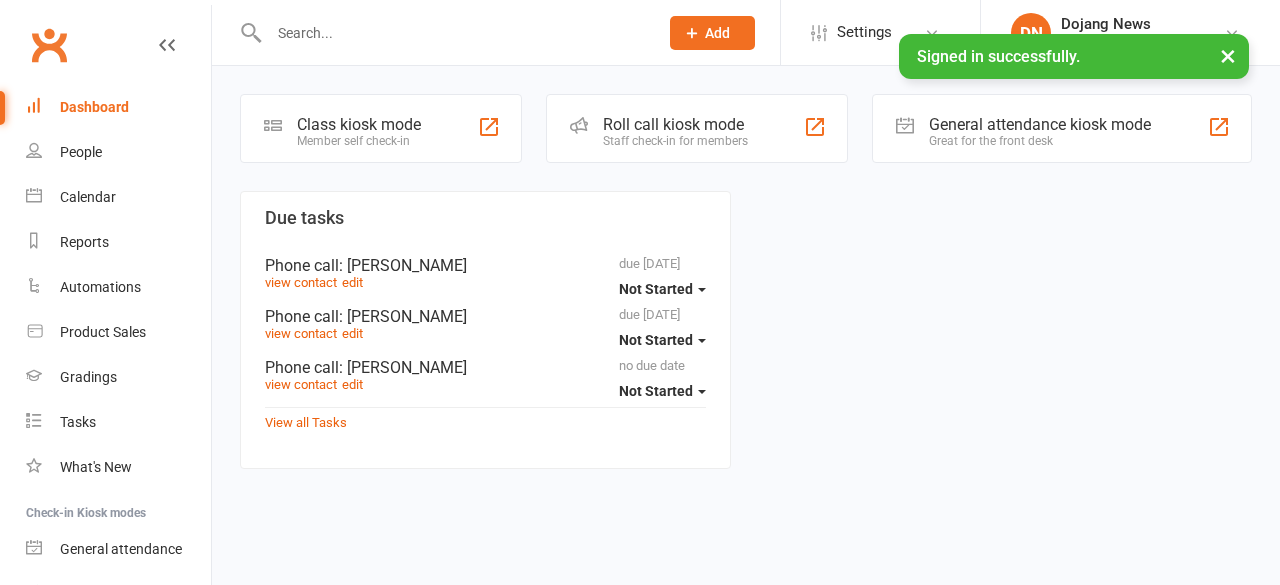 scroll, scrollTop: 0, scrollLeft: 0, axis: both 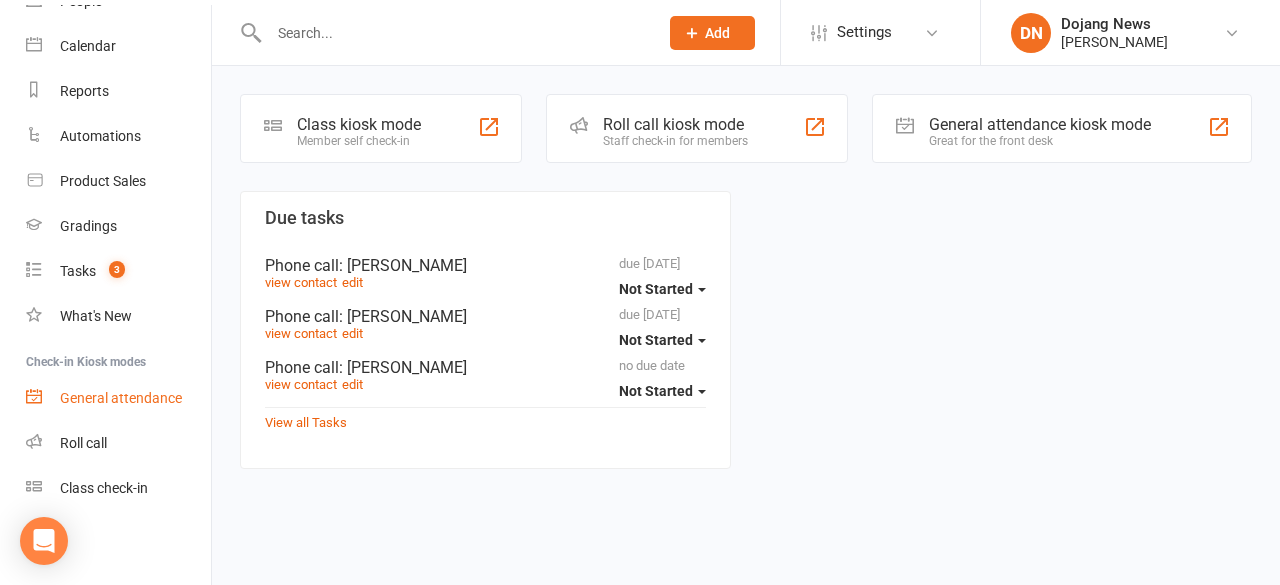click on "General attendance" at bounding box center (118, 398) 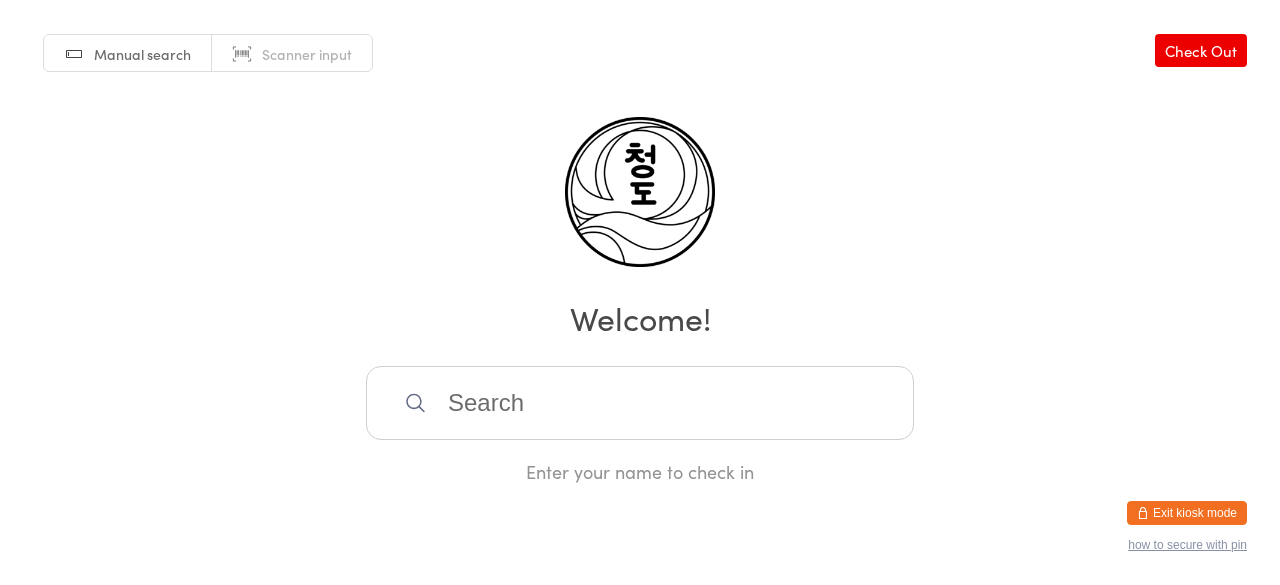 scroll, scrollTop: 0, scrollLeft: 0, axis: both 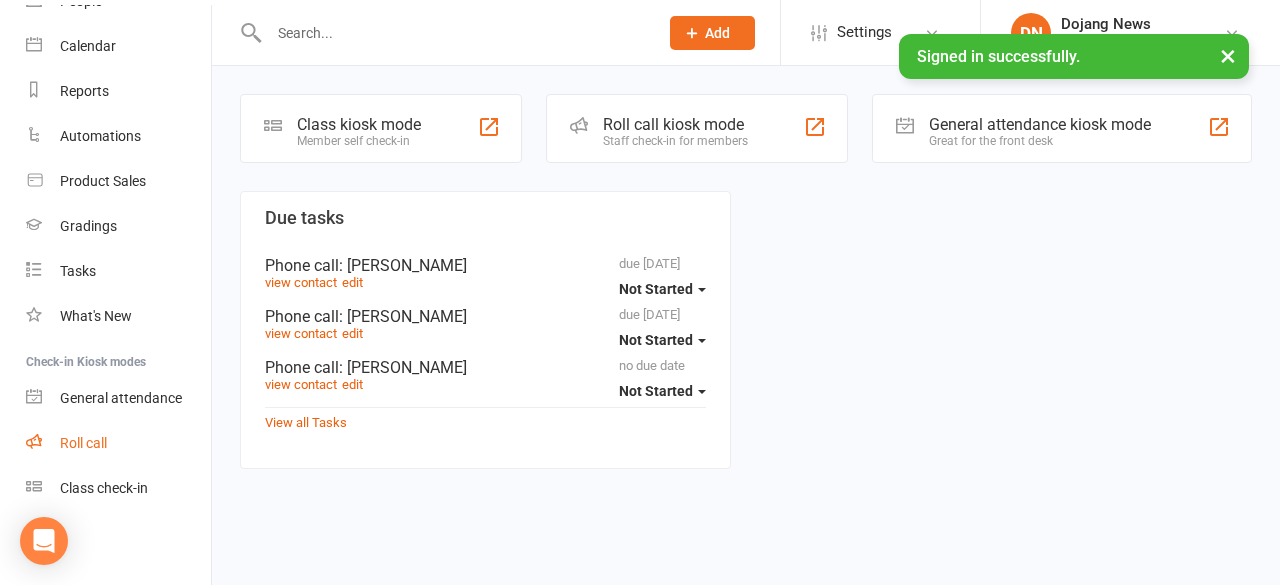 click on "Roll call" at bounding box center (118, 443) 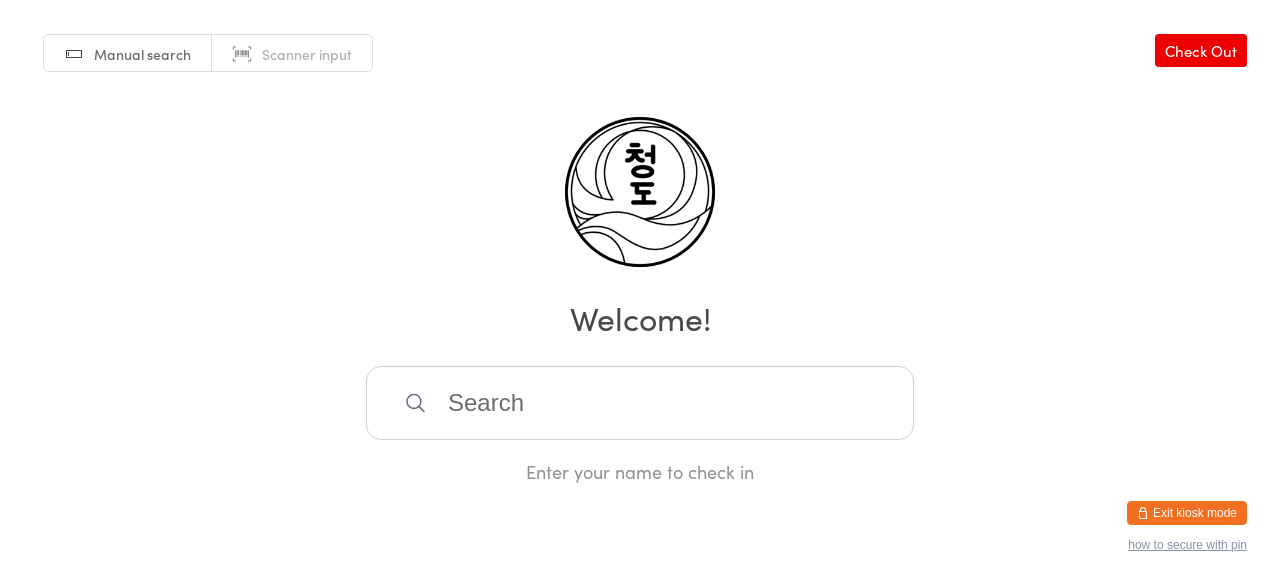 scroll, scrollTop: 0, scrollLeft: 0, axis: both 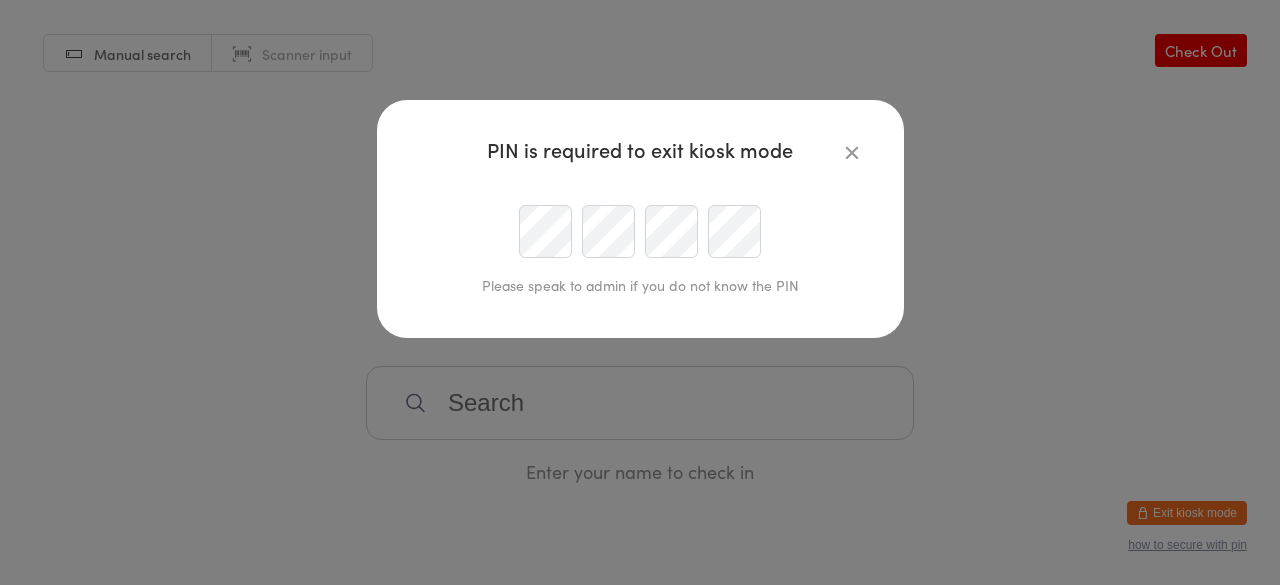 type on "dojang@chungdotkd.com.au" 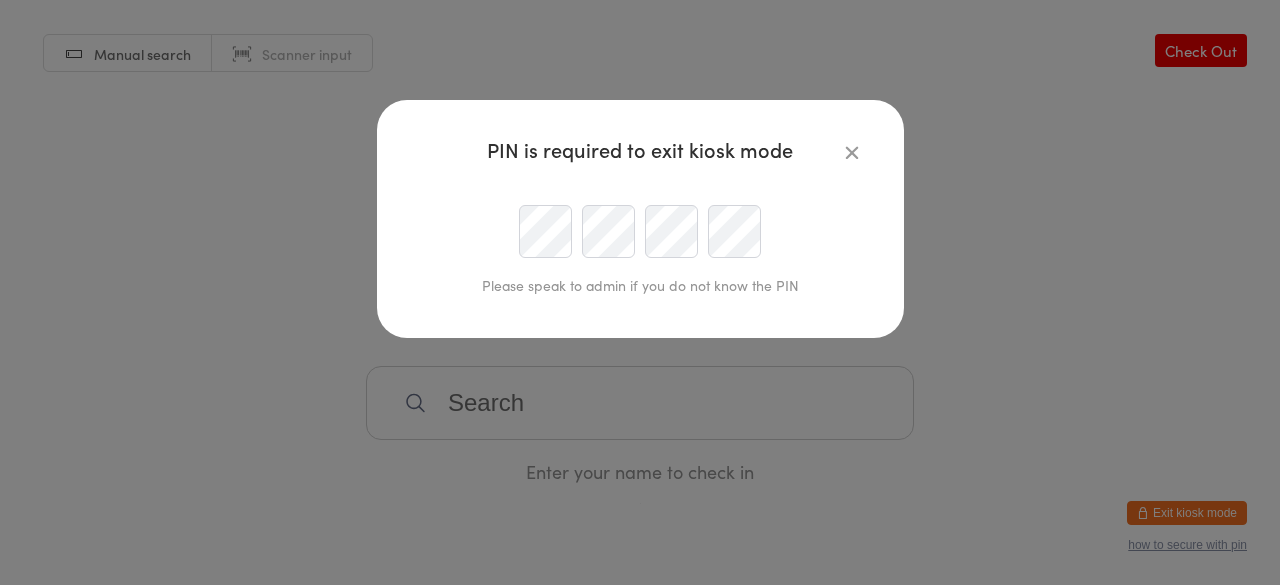 drag, startPoint x: 511, startPoint y: 276, endPoint x: 464, endPoint y: 261, distance: 49.335587 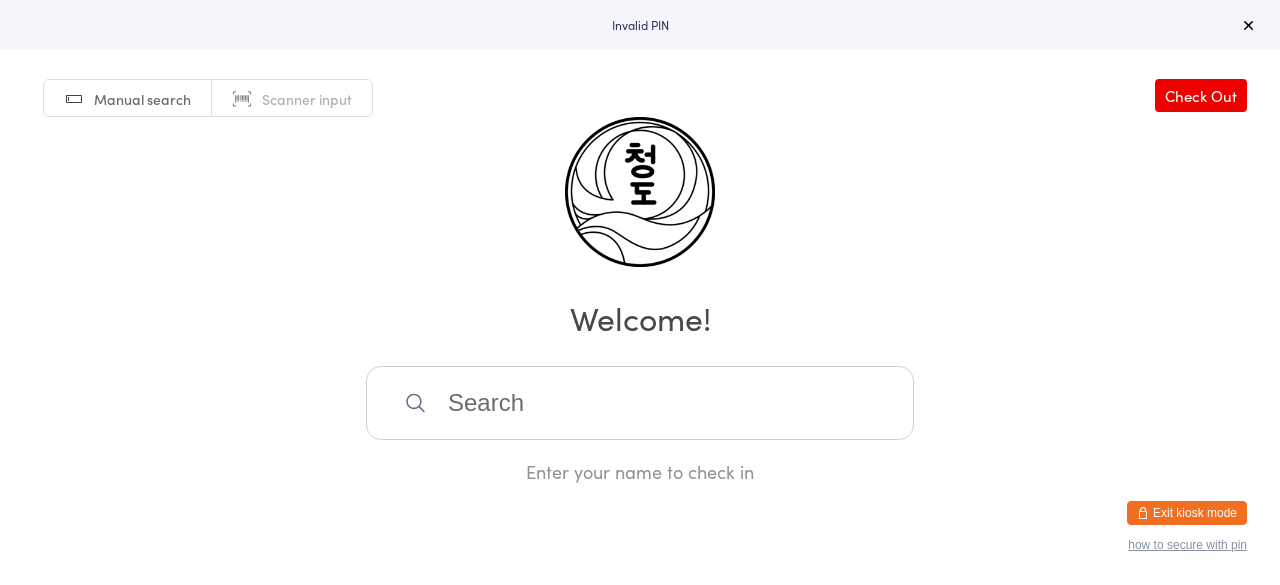 scroll, scrollTop: 0, scrollLeft: 0, axis: both 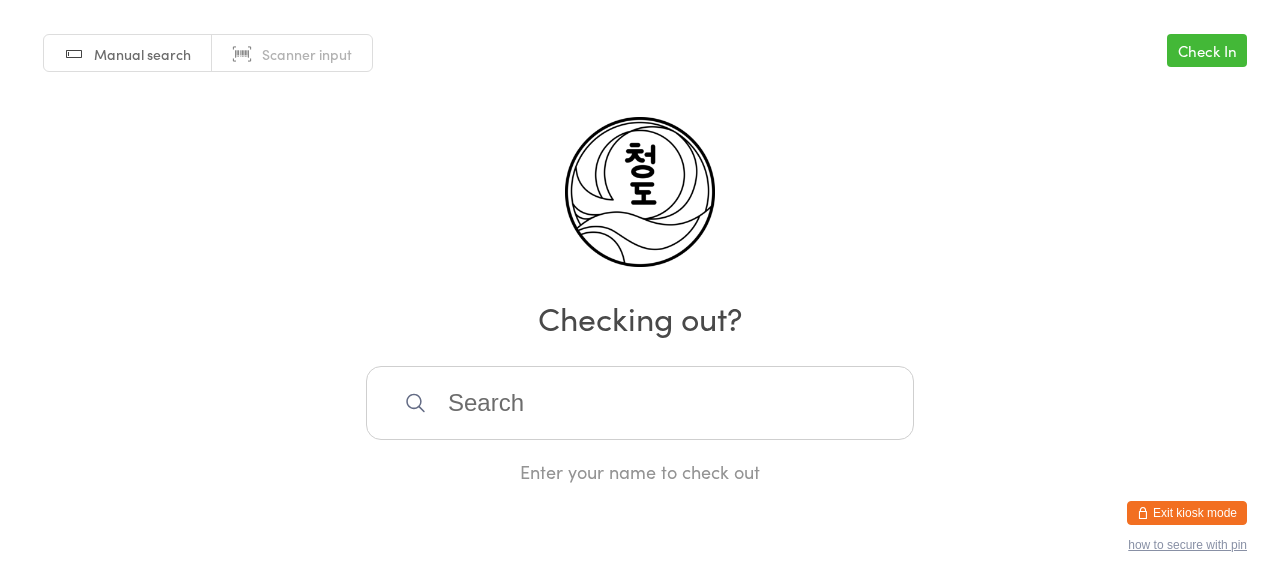 click on "Check In" at bounding box center [1207, 50] 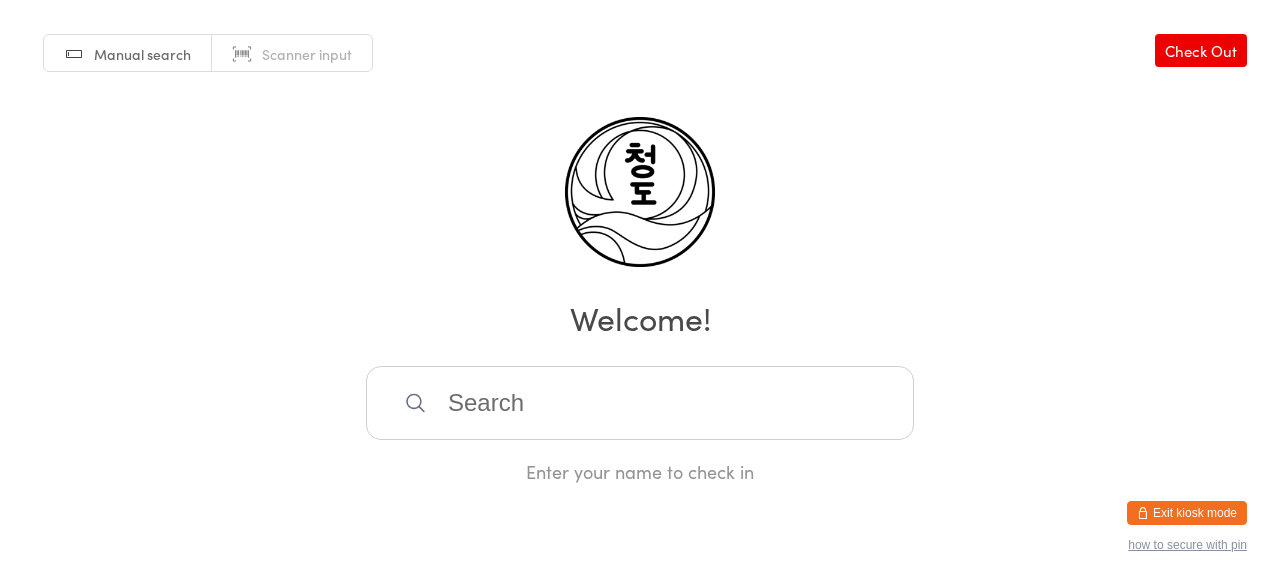 drag, startPoint x: 1188, startPoint y: 509, endPoint x: 1225, endPoint y: 512, distance: 37.12142 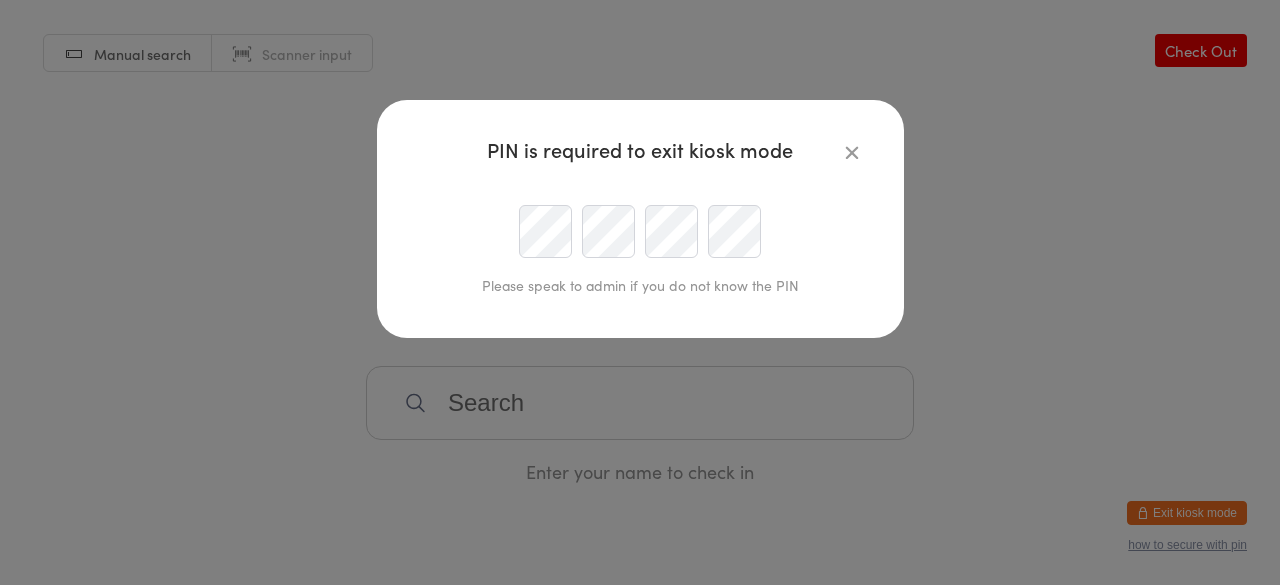 click on "PIN is required to exit kiosk mode
Please speak to admin if you do not know the PIN" at bounding box center [640, 292] 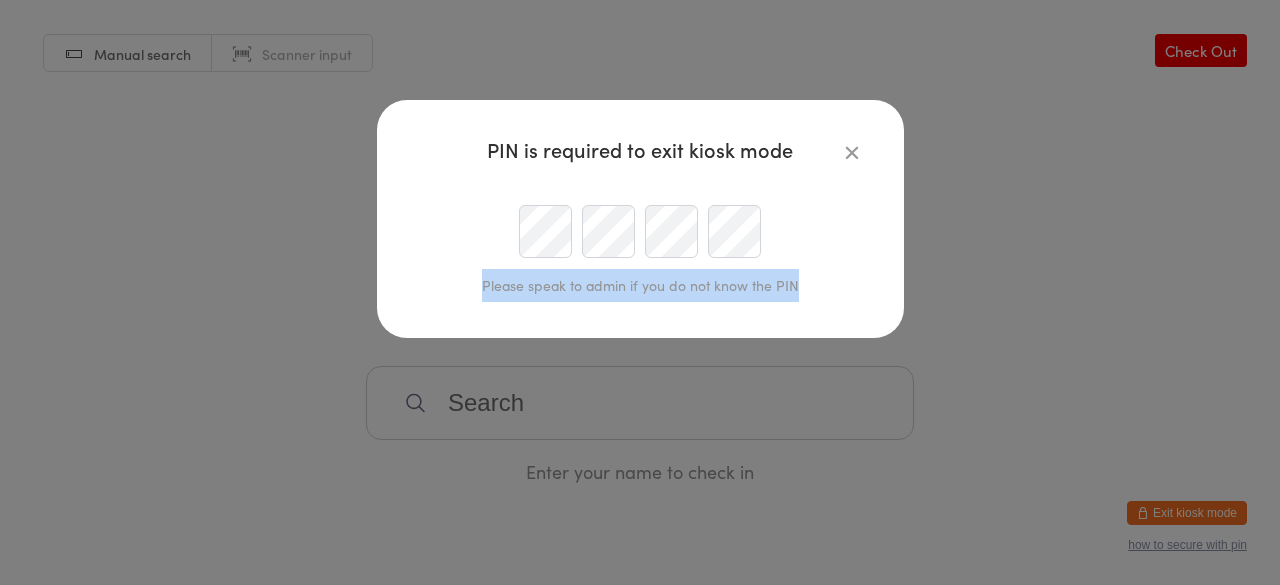 click on "PIN is required to exit kiosk mode
Please speak to admin if you do not know the PIN" at bounding box center (640, 292) 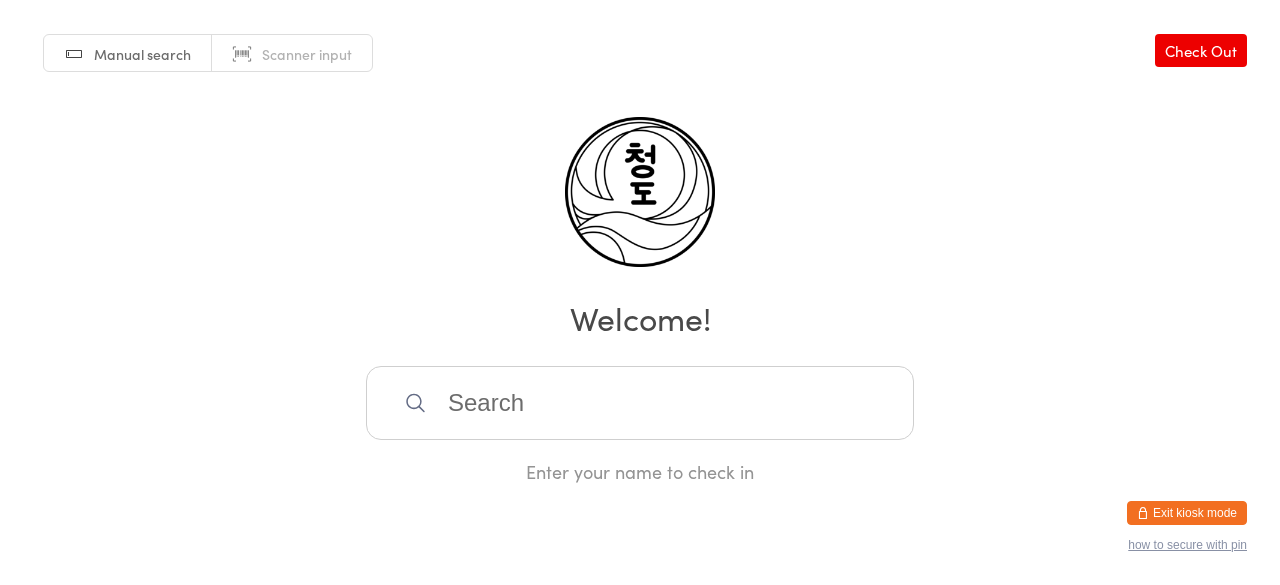 click on "Exit kiosk mode" at bounding box center [1187, 513] 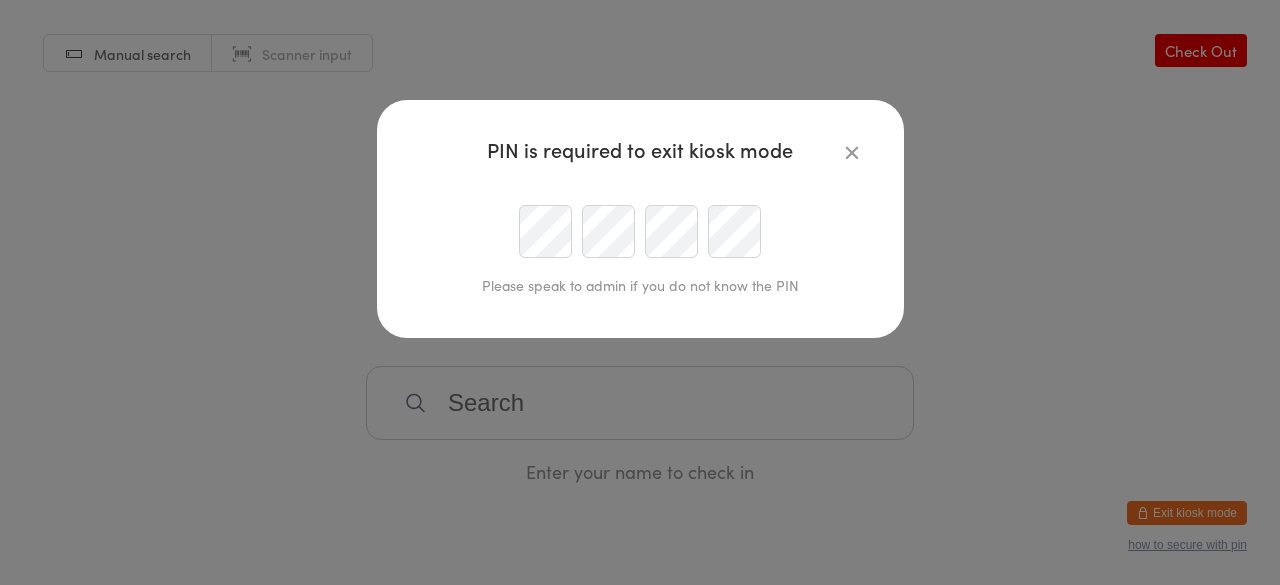 type on "dojang@chungdotkd.com.au" 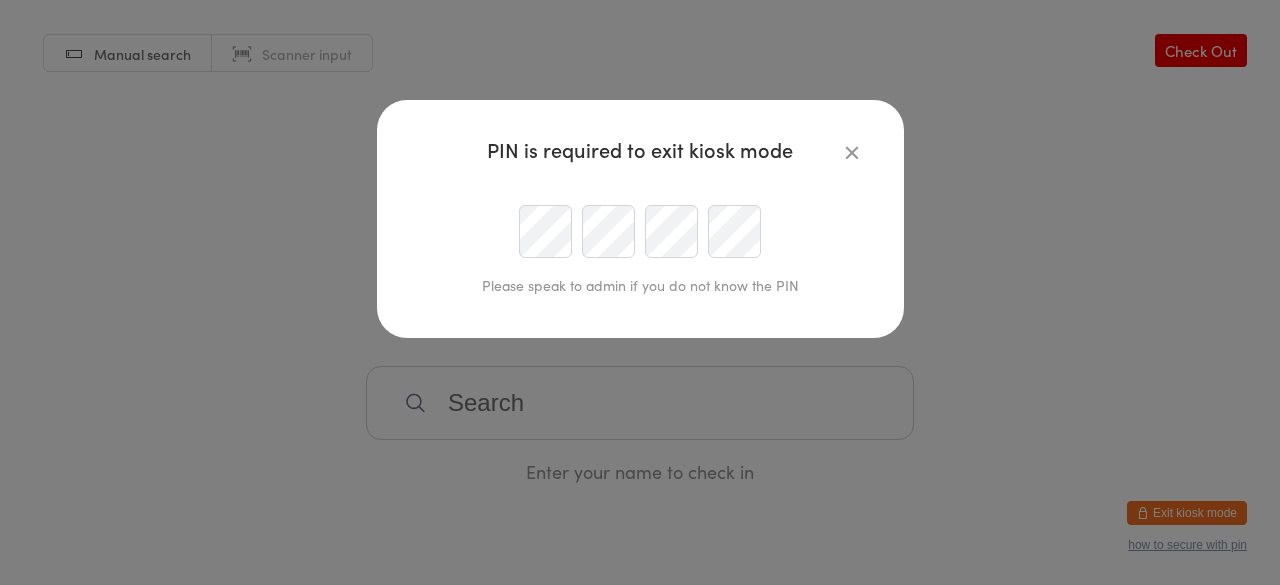 scroll, scrollTop: 0, scrollLeft: 0, axis: both 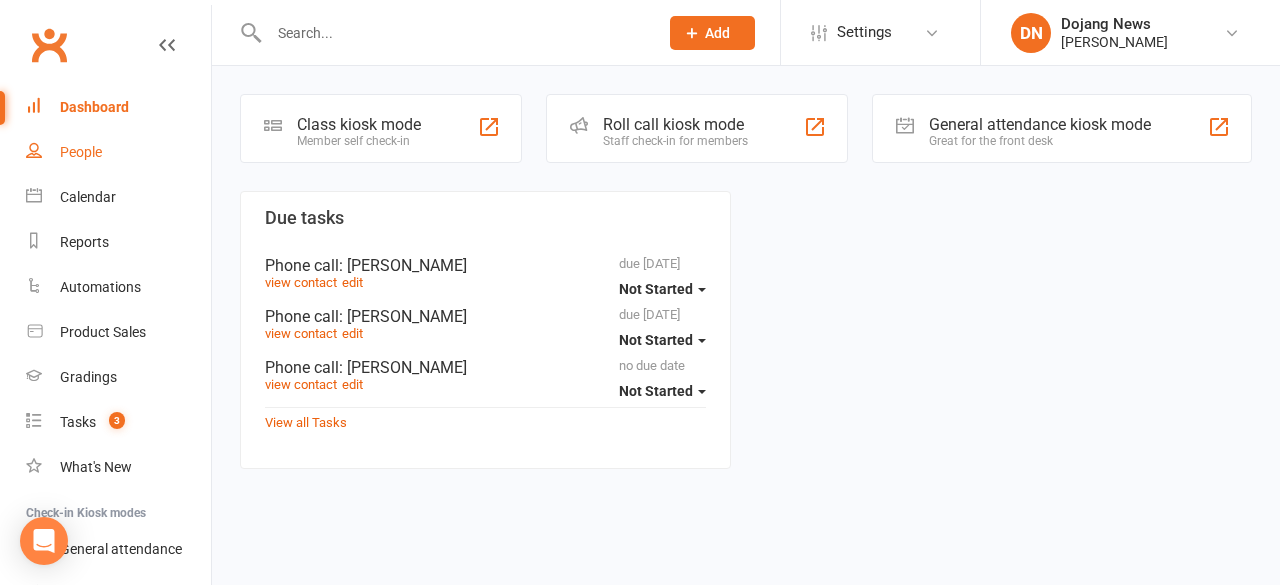 drag, startPoint x: 98, startPoint y: 161, endPoint x: 123, endPoint y: 169, distance: 26.24881 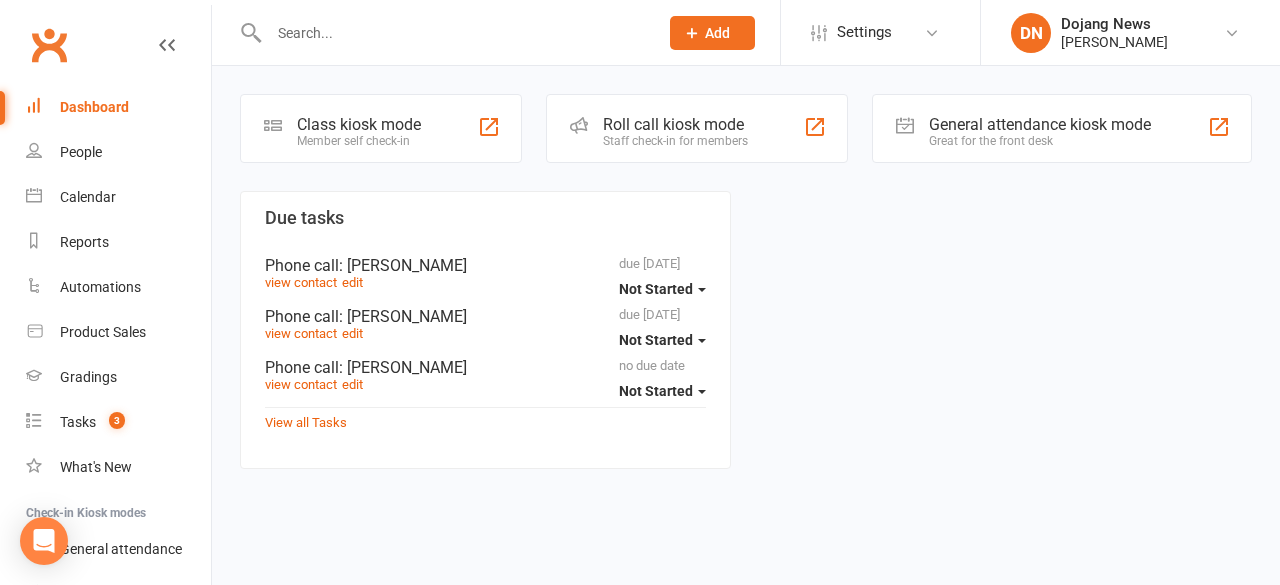 drag, startPoint x: 123, startPoint y: 169, endPoint x: 804, endPoint y: 250, distance: 685.8003 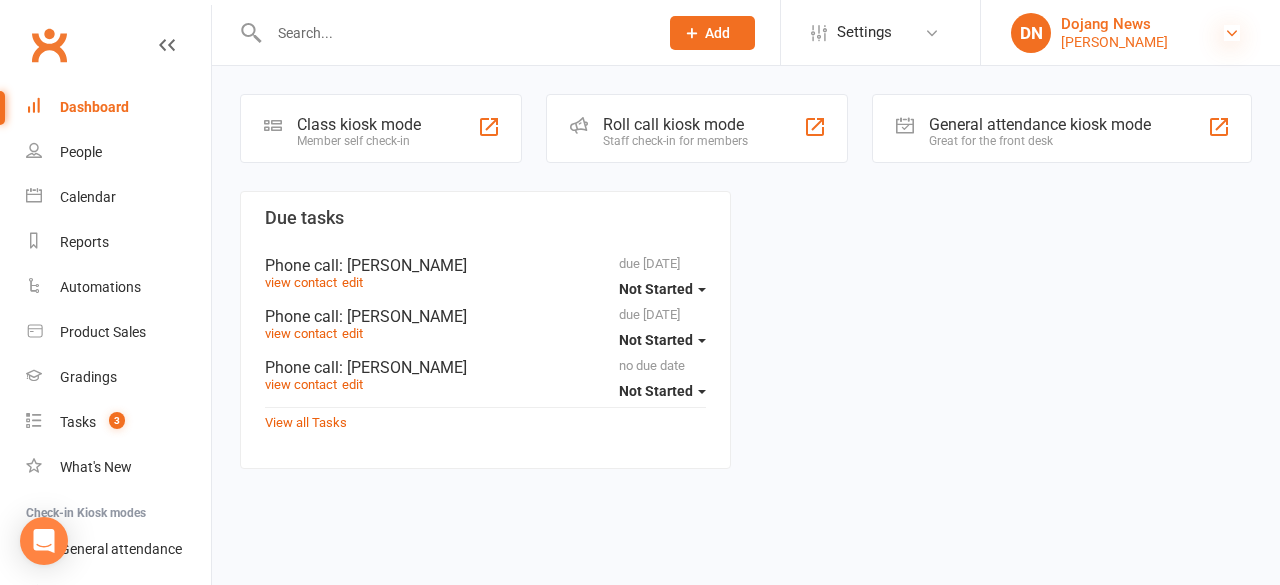 drag, startPoint x: 830, startPoint y: 229, endPoint x: 1231, endPoint y: 25, distance: 449.90778 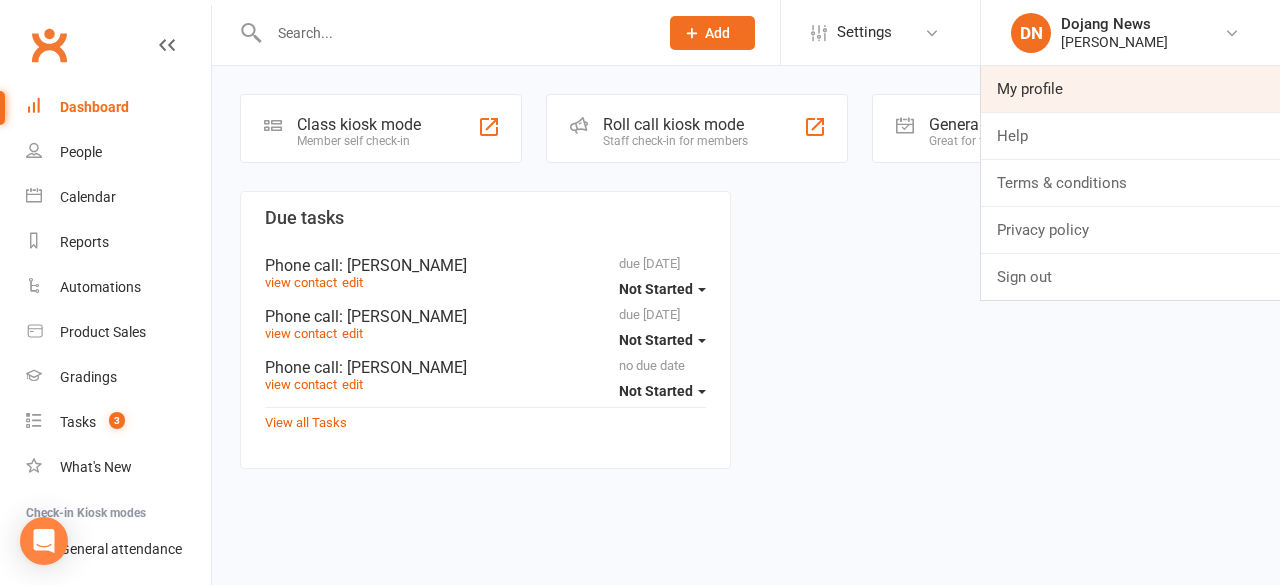 click on "My profile" at bounding box center [1130, 89] 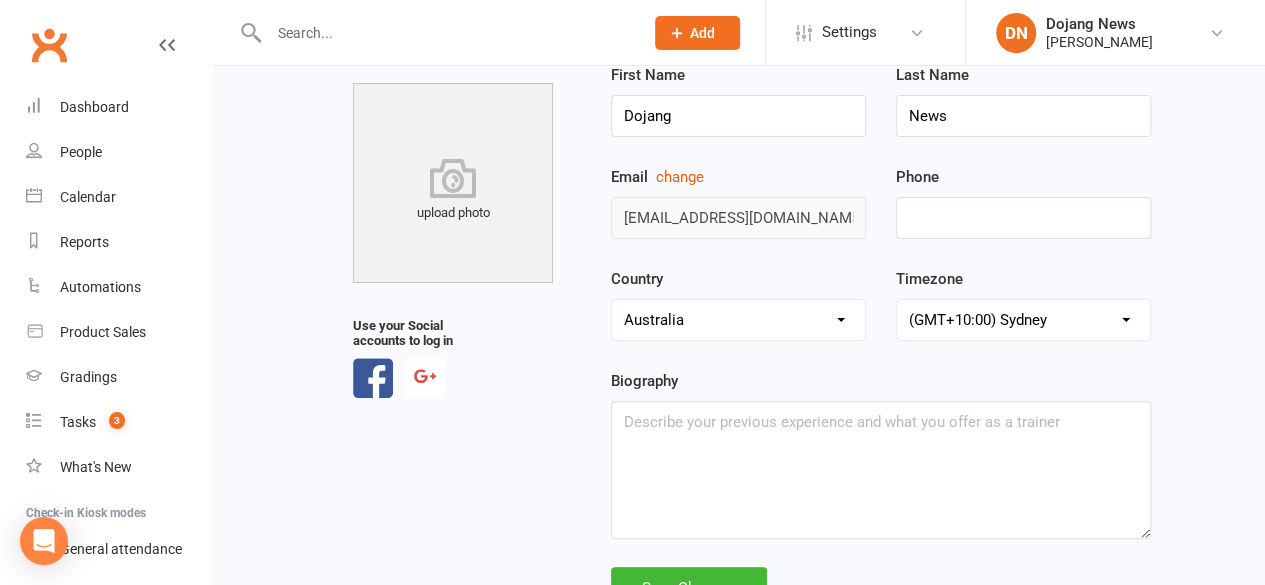 scroll, scrollTop: 213, scrollLeft: 0, axis: vertical 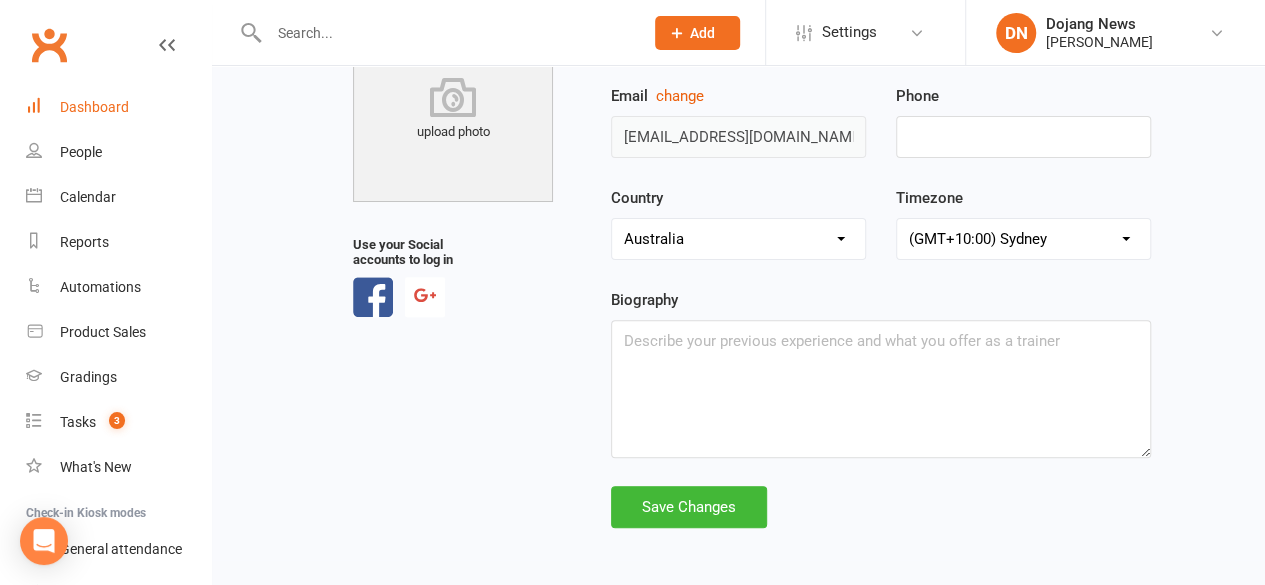 click on "Dashboard" at bounding box center (94, 107) 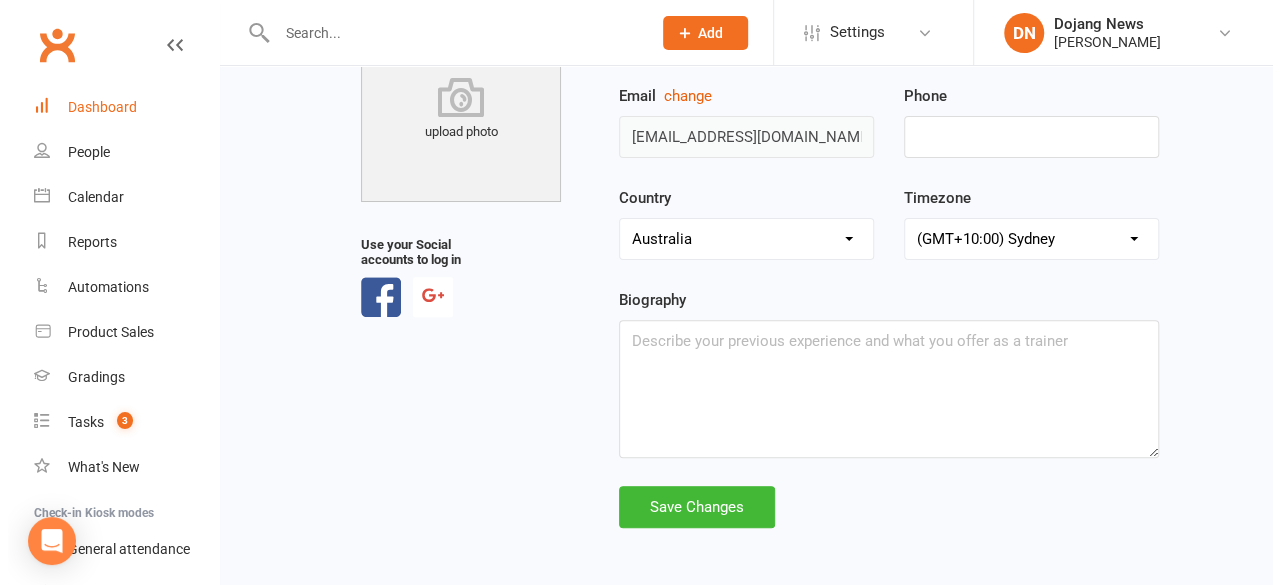 scroll, scrollTop: 0, scrollLeft: 0, axis: both 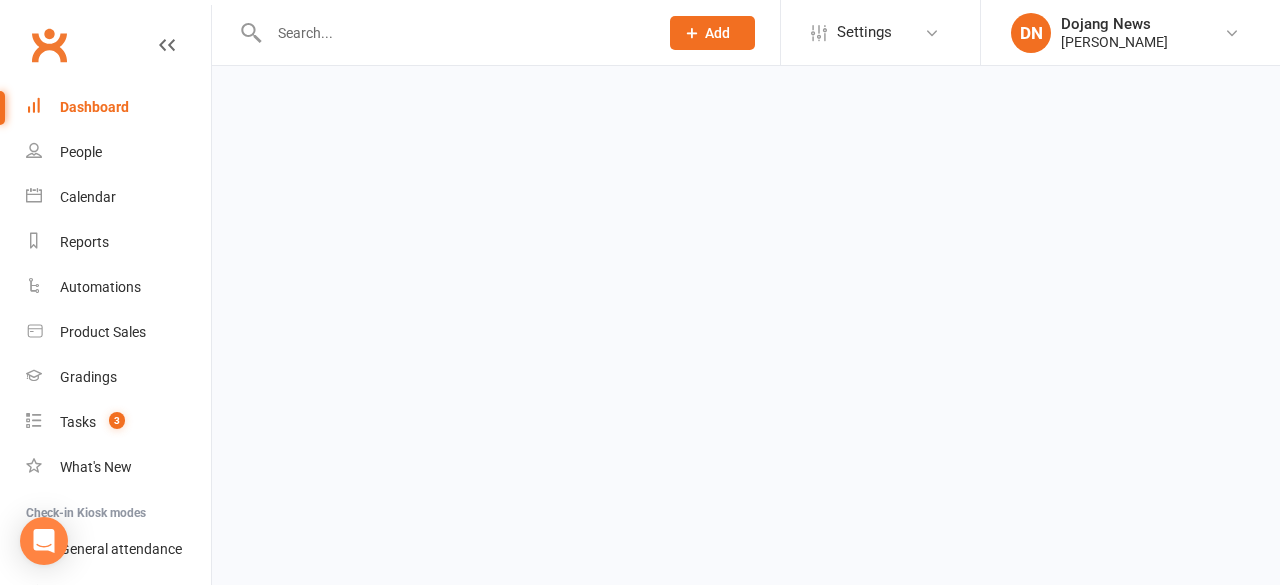 click on "Dashboard" at bounding box center [94, 107] 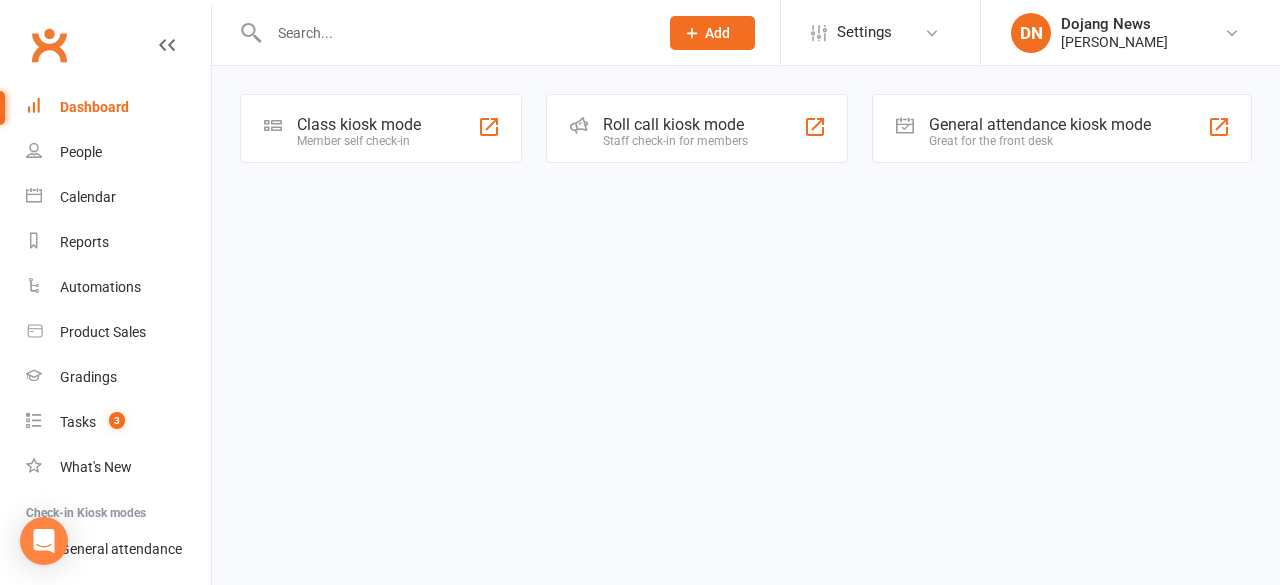 click on "Dashboard" at bounding box center [94, 107] 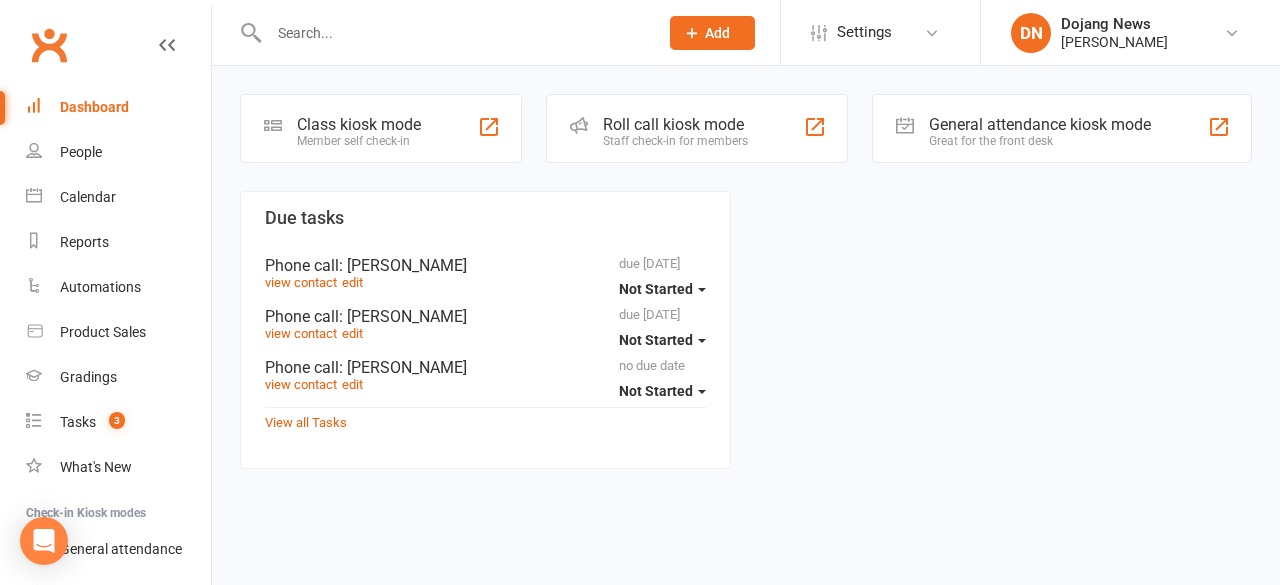 click on "Dashboard" at bounding box center (94, 107) 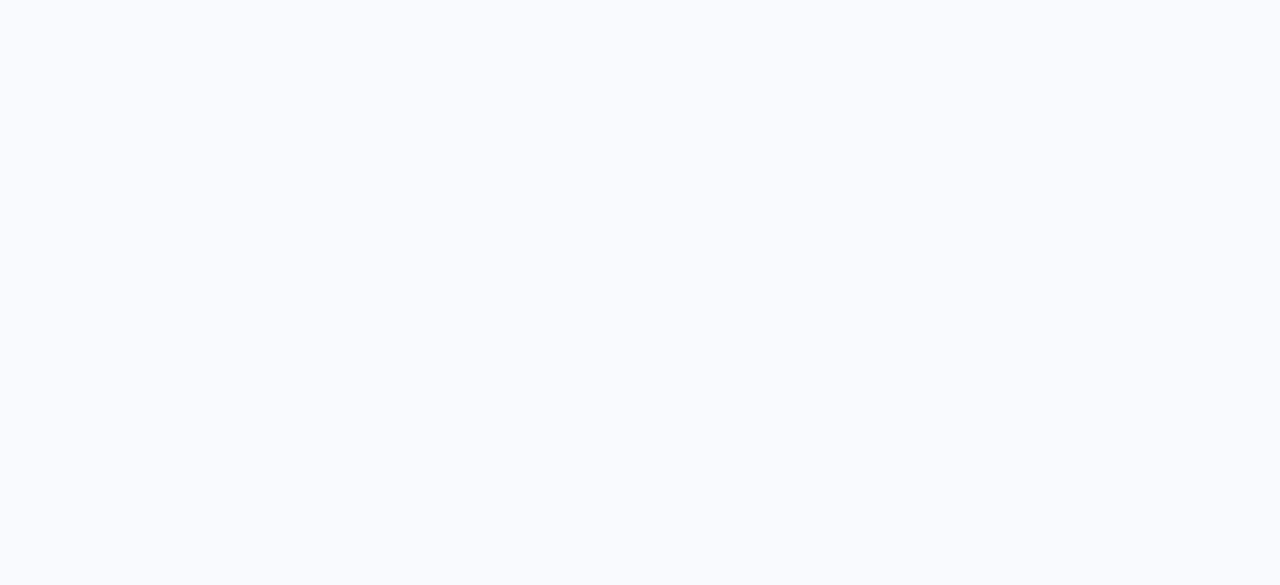 scroll, scrollTop: 0, scrollLeft: 0, axis: both 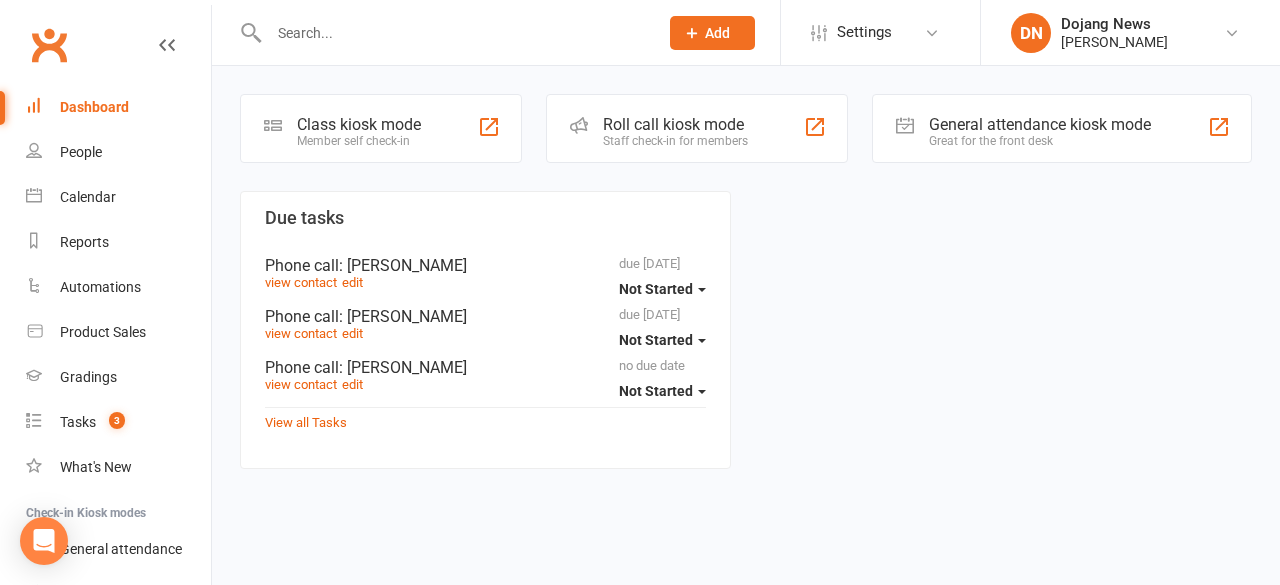 click at bounding box center [489, 127] 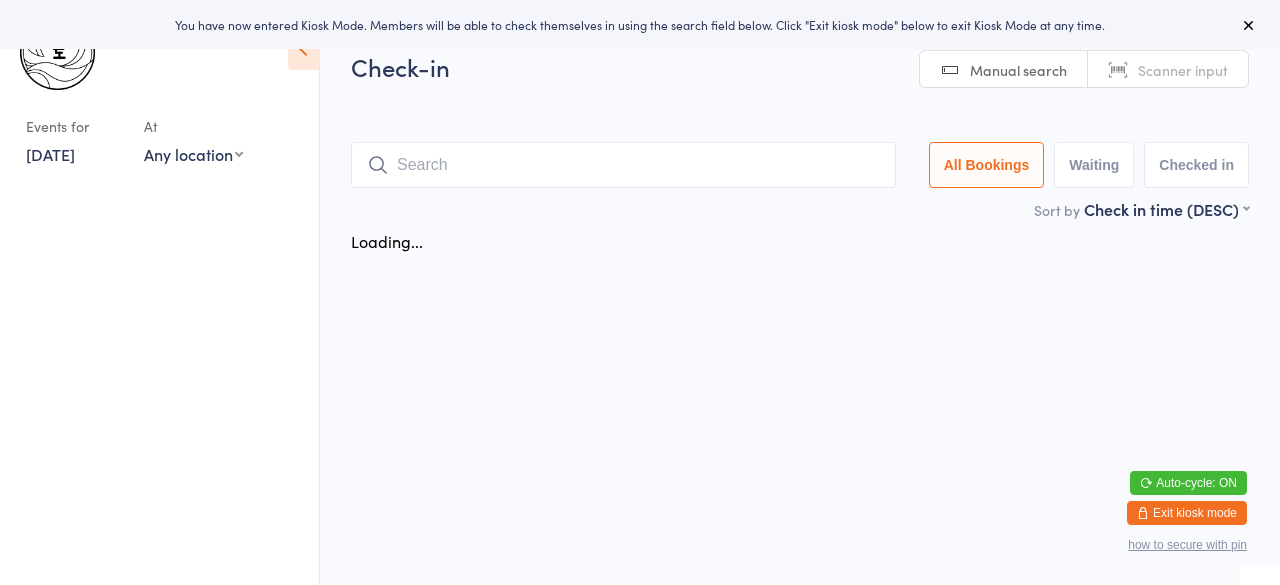 scroll, scrollTop: 0, scrollLeft: 0, axis: both 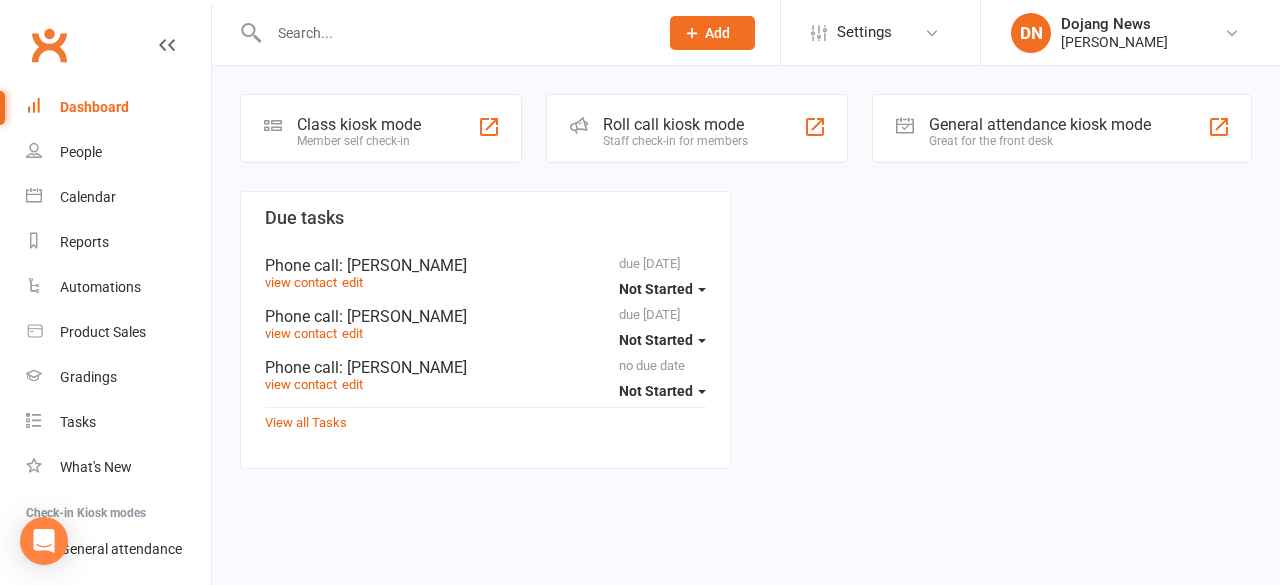 click on "Great for the front desk" at bounding box center [1040, 141] 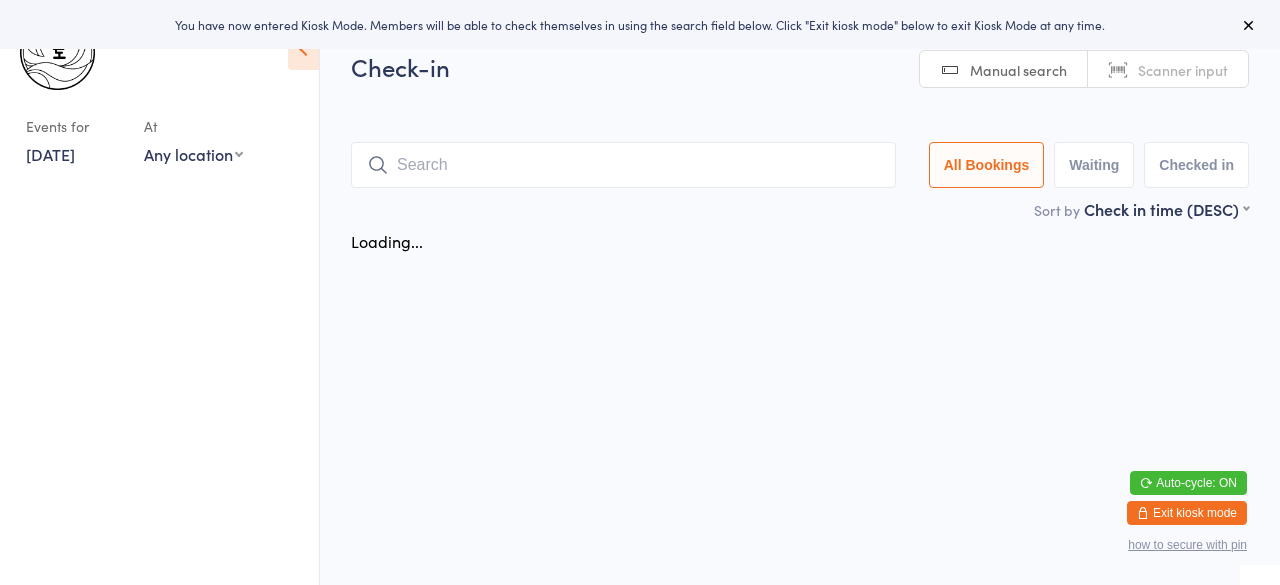 scroll, scrollTop: 0, scrollLeft: 0, axis: both 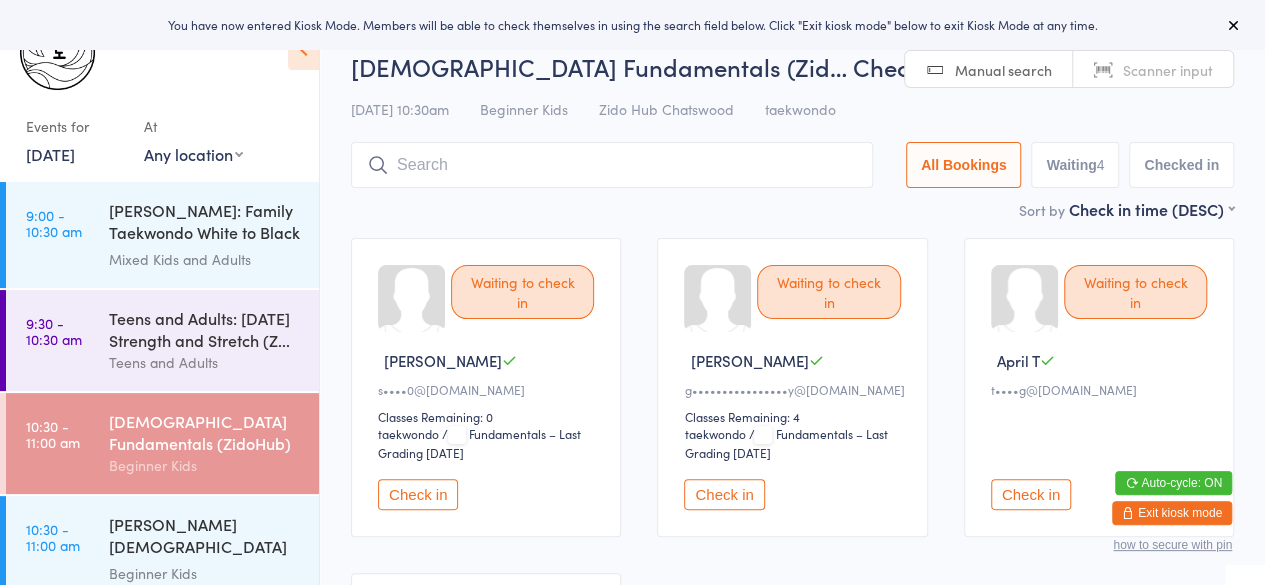 click on "Exit kiosk mode" at bounding box center [1172, 513] 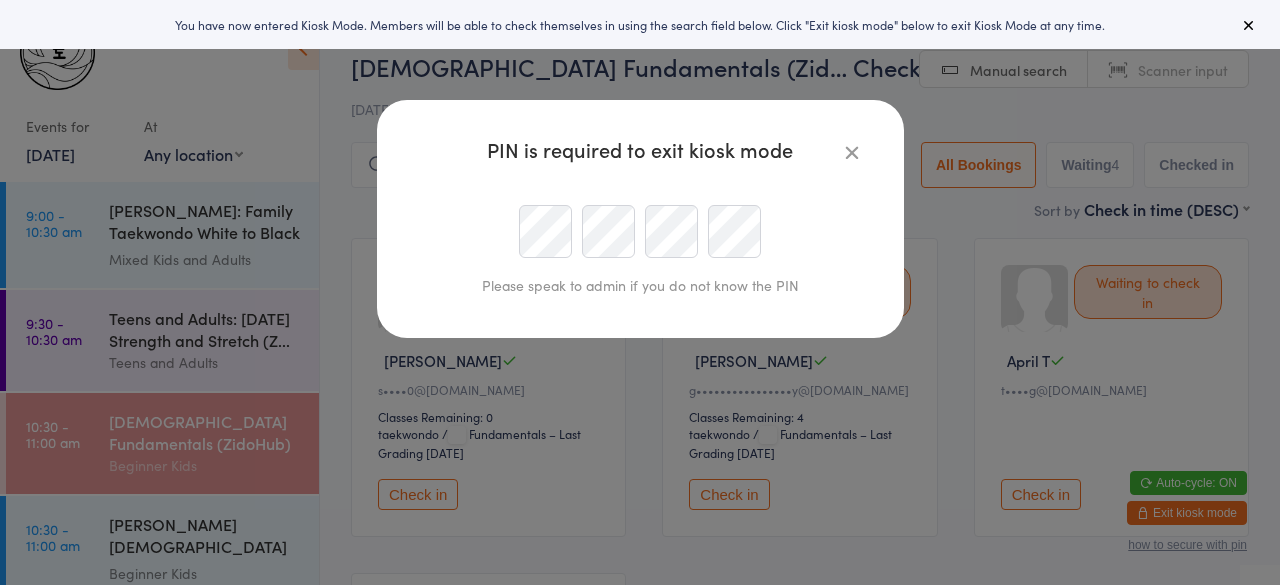 type on "dojang@chungdotkd.com.au" 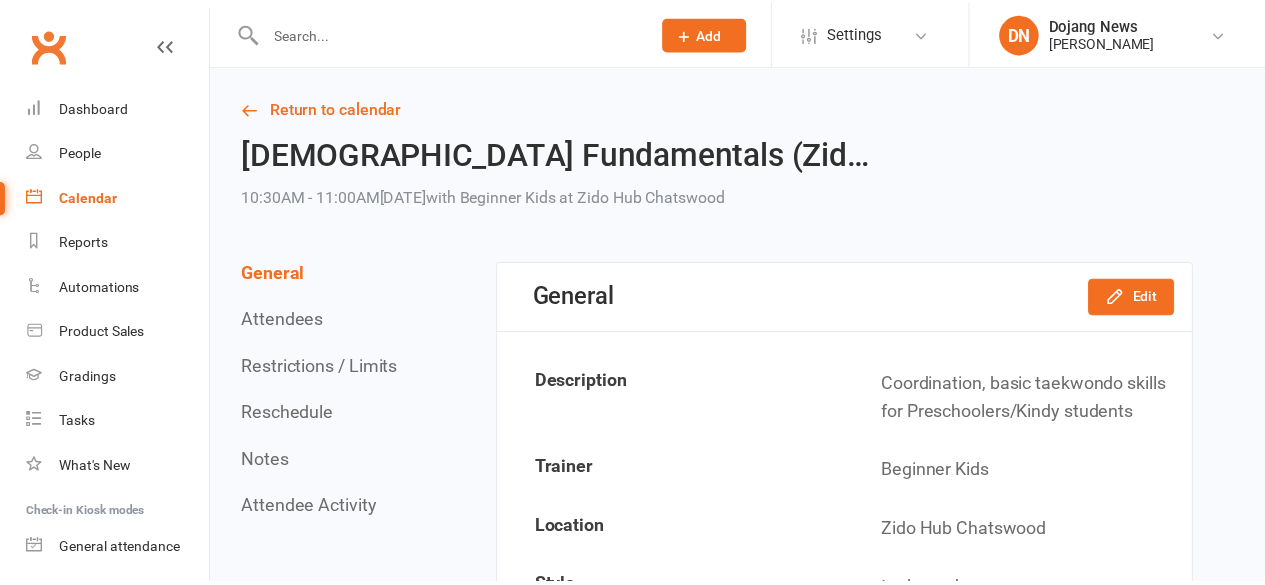 scroll, scrollTop: 0, scrollLeft: 0, axis: both 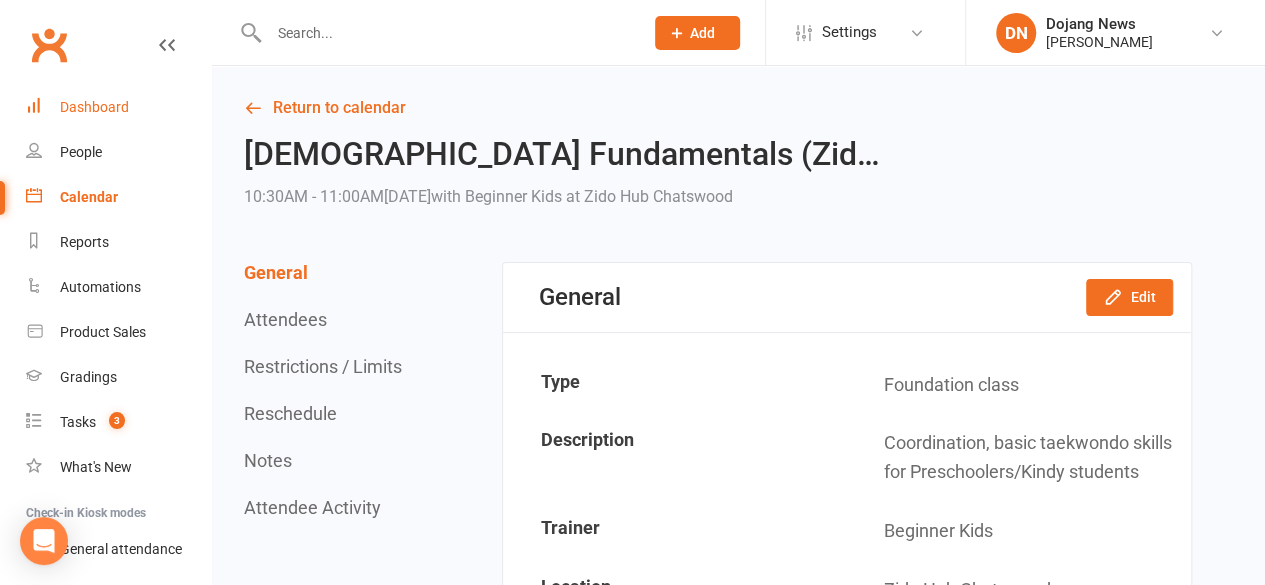 click on "Dashboard" at bounding box center (94, 107) 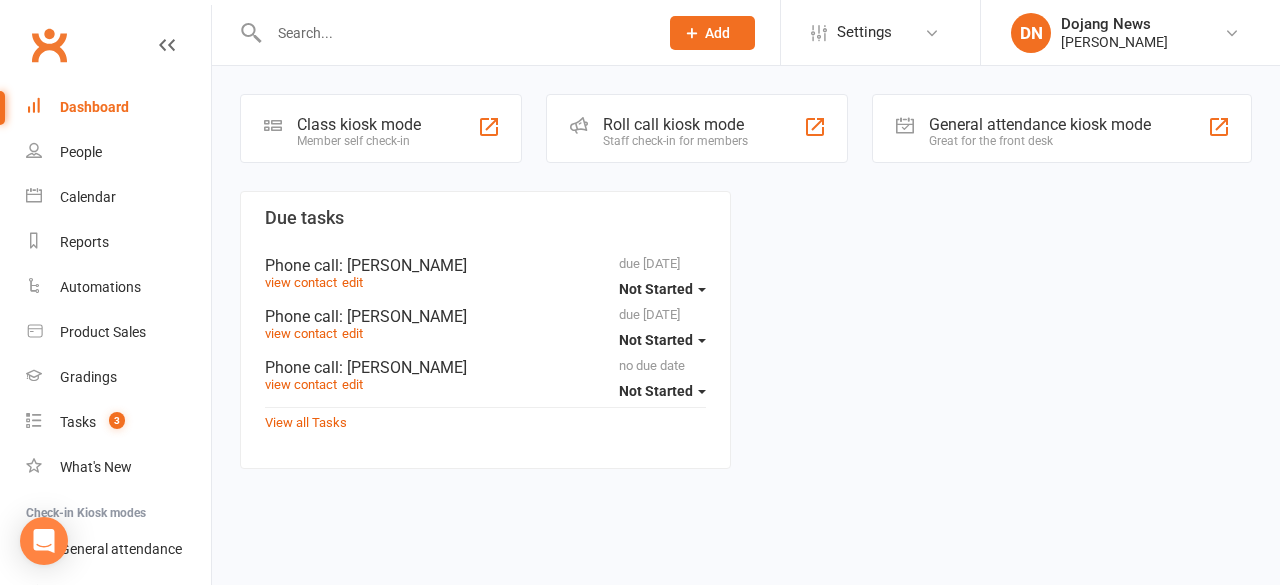 click on "Staff check-in for members" at bounding box center (675, 141) 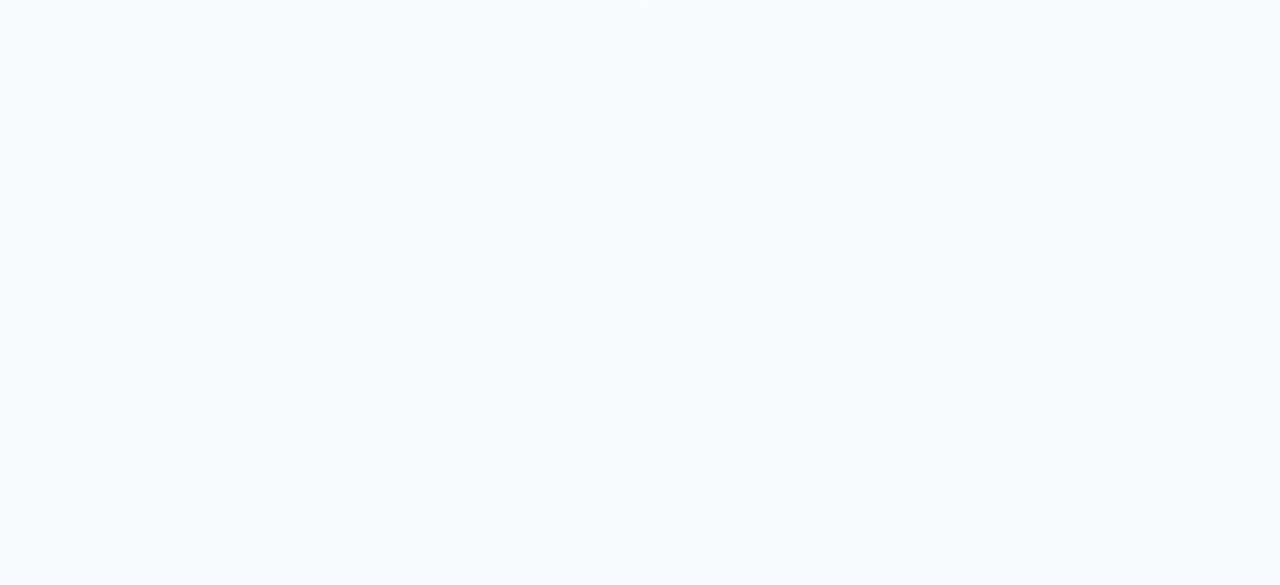 scroll, scrollTop: 0, scrollLeft: 0, axis: both 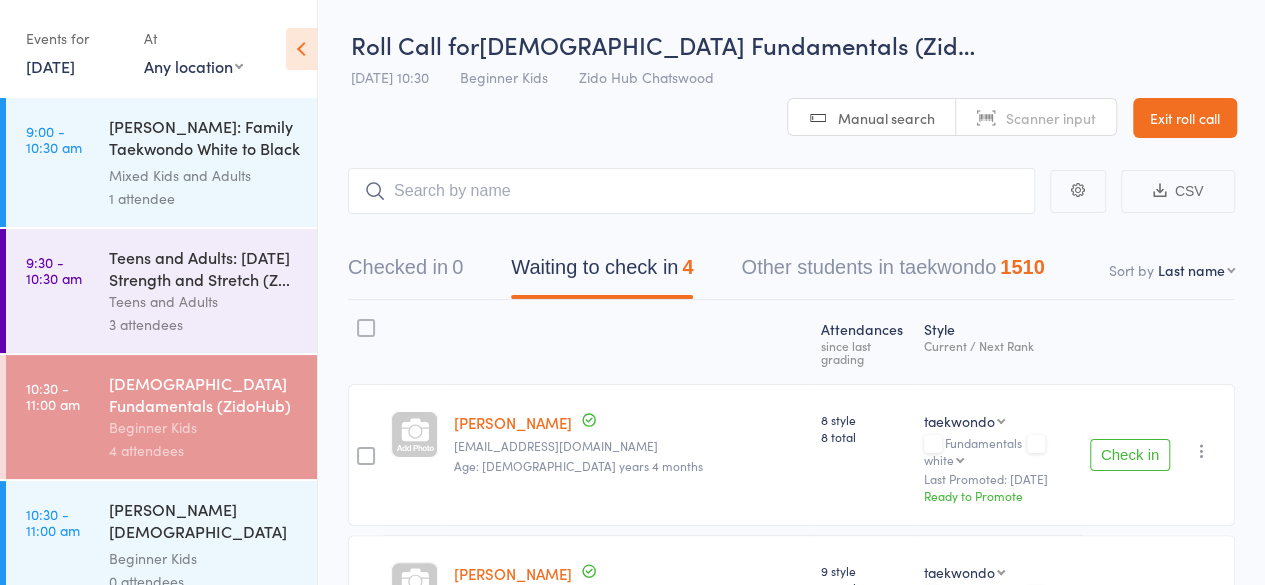 drag, startPoint x: 656, startPoint y: 193, endPoint x: 592, endPoint y: 191, distance: 64.03124 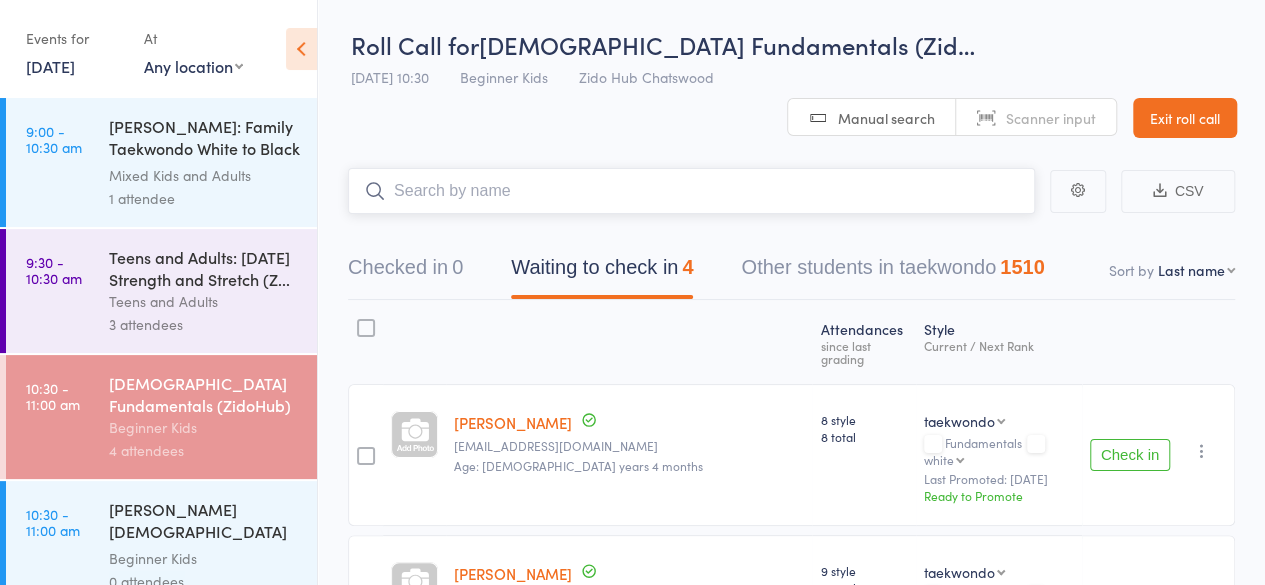 click at bounding box center [691, 191] 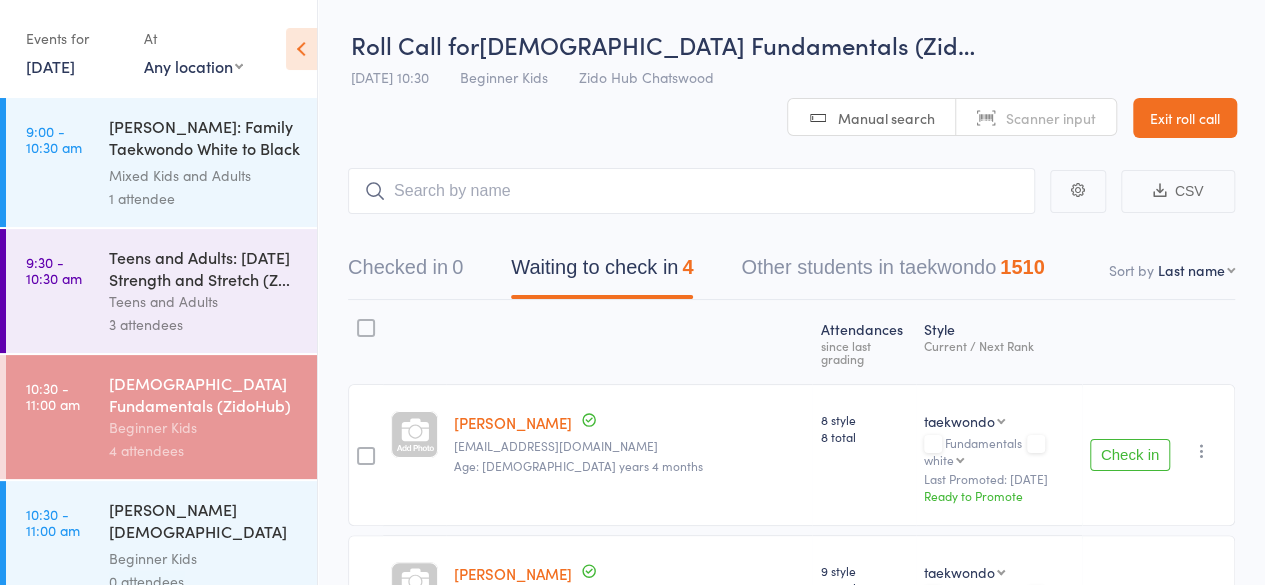 click on "Roll Call for  4-6 year old Fundamentals (Zid… 12 Jul 10:30  Beginner Kids  Zido Hub Chatswood  Manual search Scanner input Exit roll call" at bounding box center (791, 69) 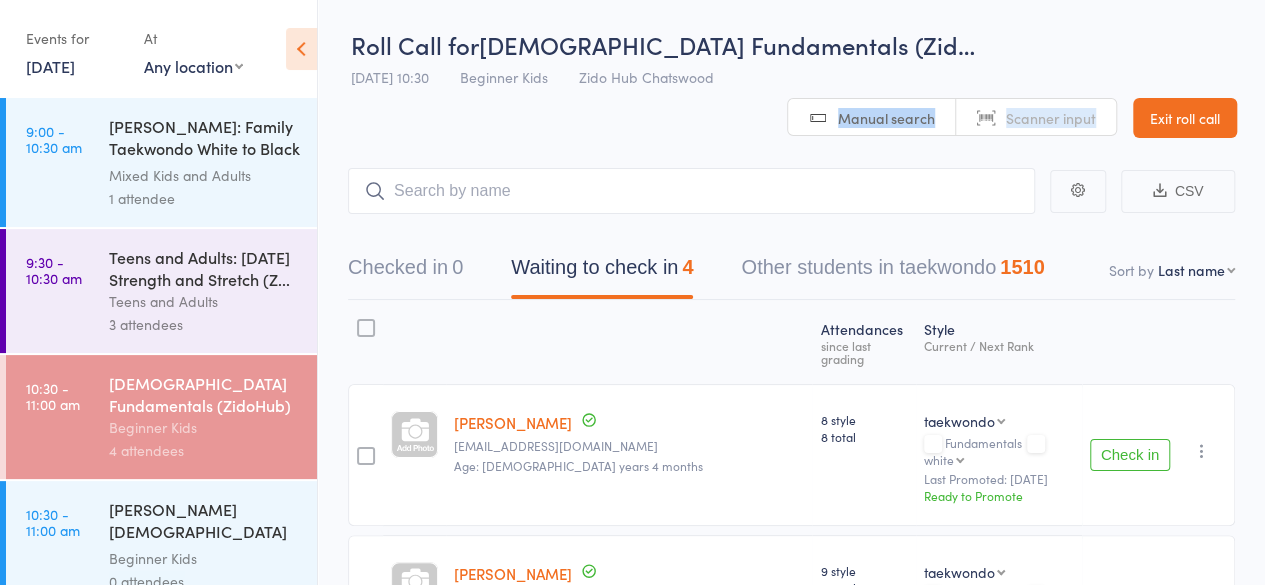 click on "Roll Call for  4-6 year old Fundamentals (Zid… 12 Jul 10:30  Beginner Kids  Zido Hub Chatswood  Manual search Scanner input Exit roll call" at bounding box center [791, 69] 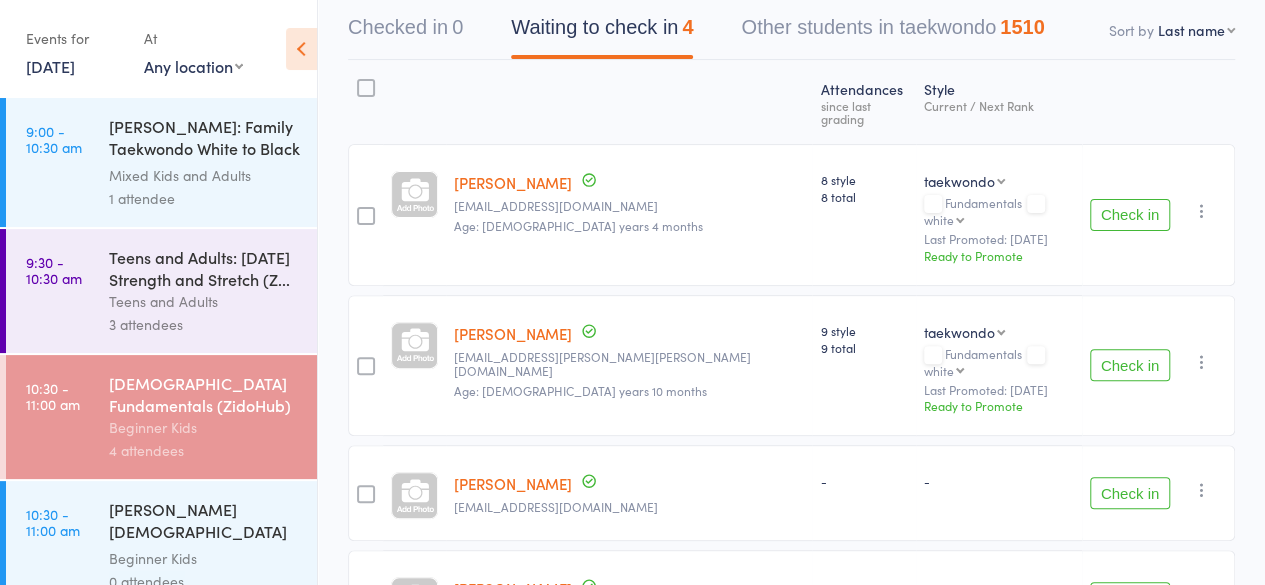 scroll, scrollTop: 0, scrollLeft: 0, axis: both 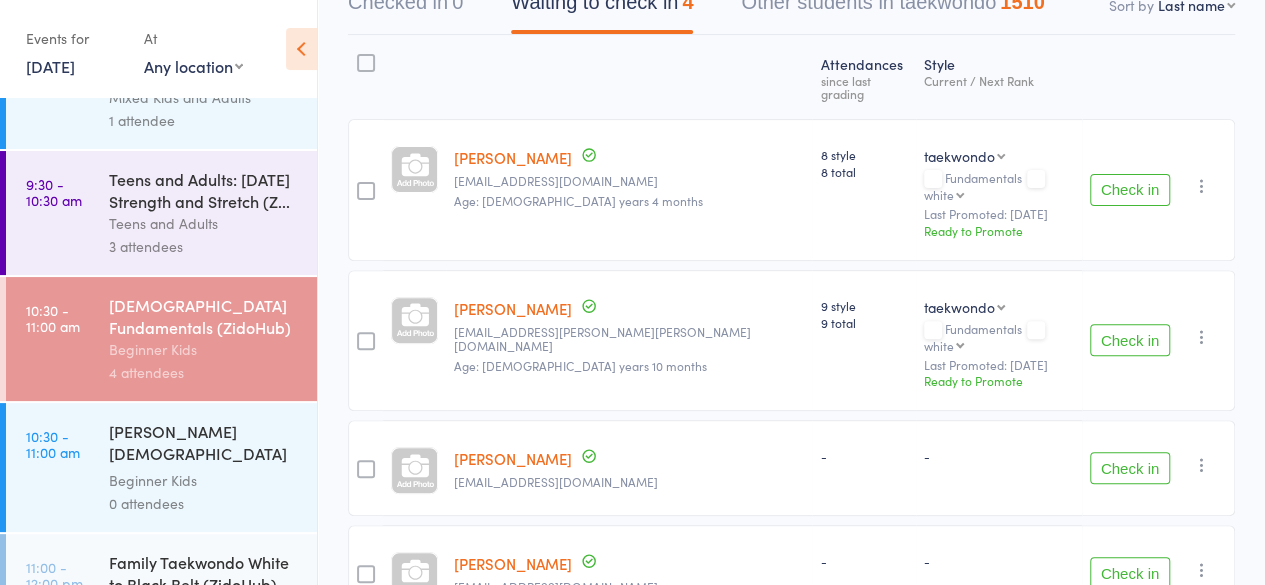 click on "[PERSON_NAME] [DEMOGRAPHIC_DATA] Fundamentals" at bounding box center [204, 444] 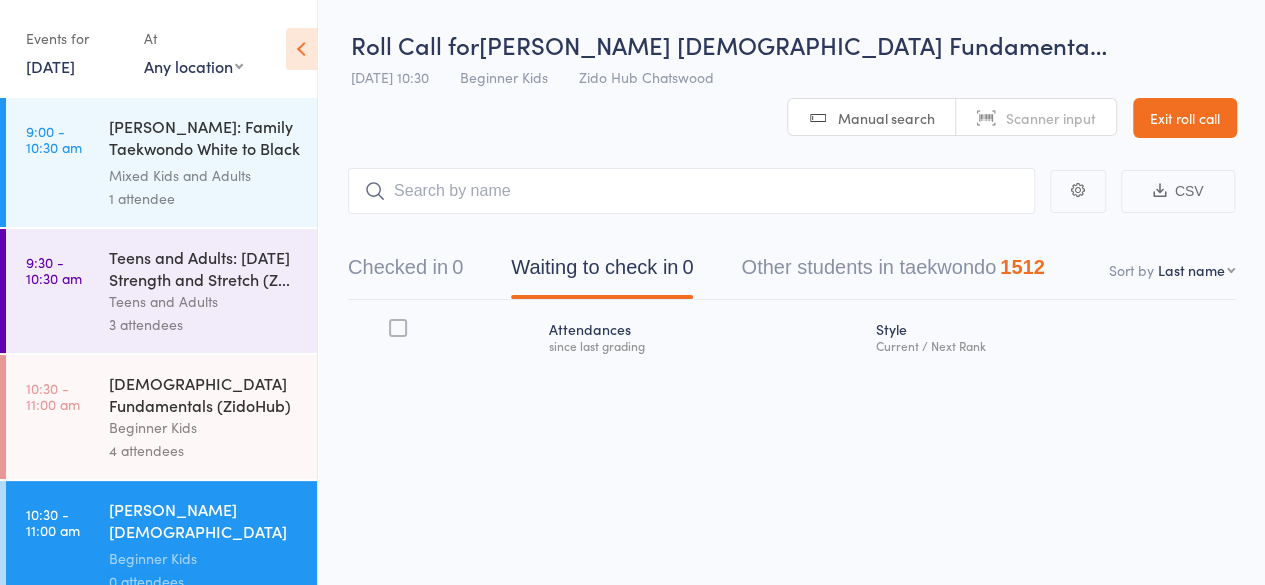 scroll, scrollTop: 1, scrollLeft: 0, axis: vertical 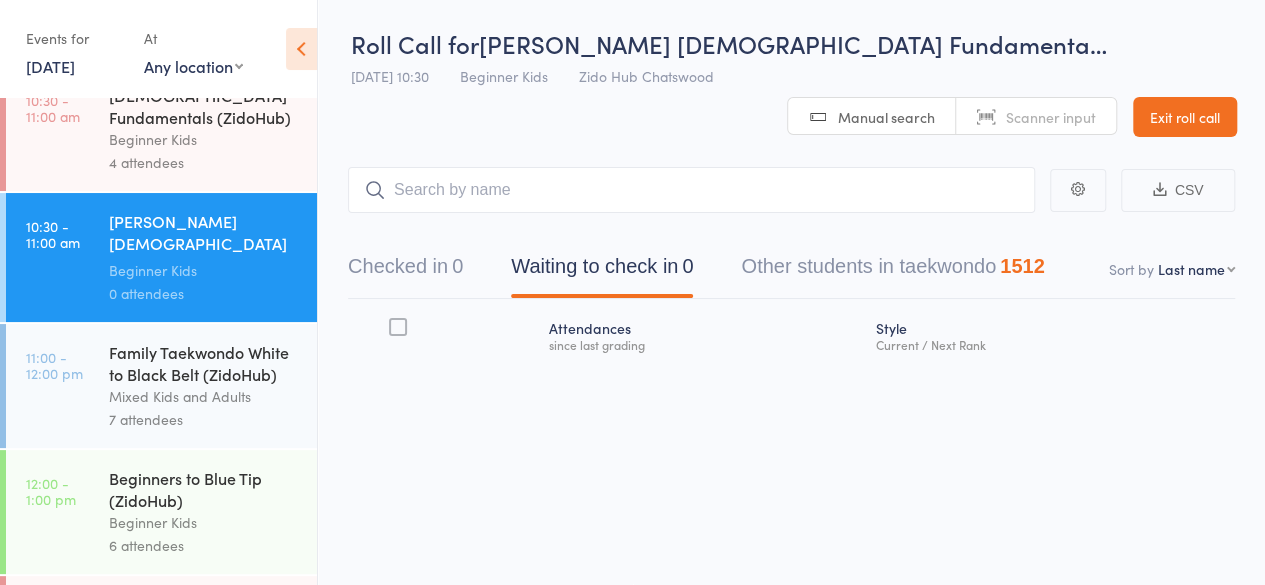 click on "Family Taekwondo White to Black Belt (ZidoHub)" at bounding box center [204, 363] 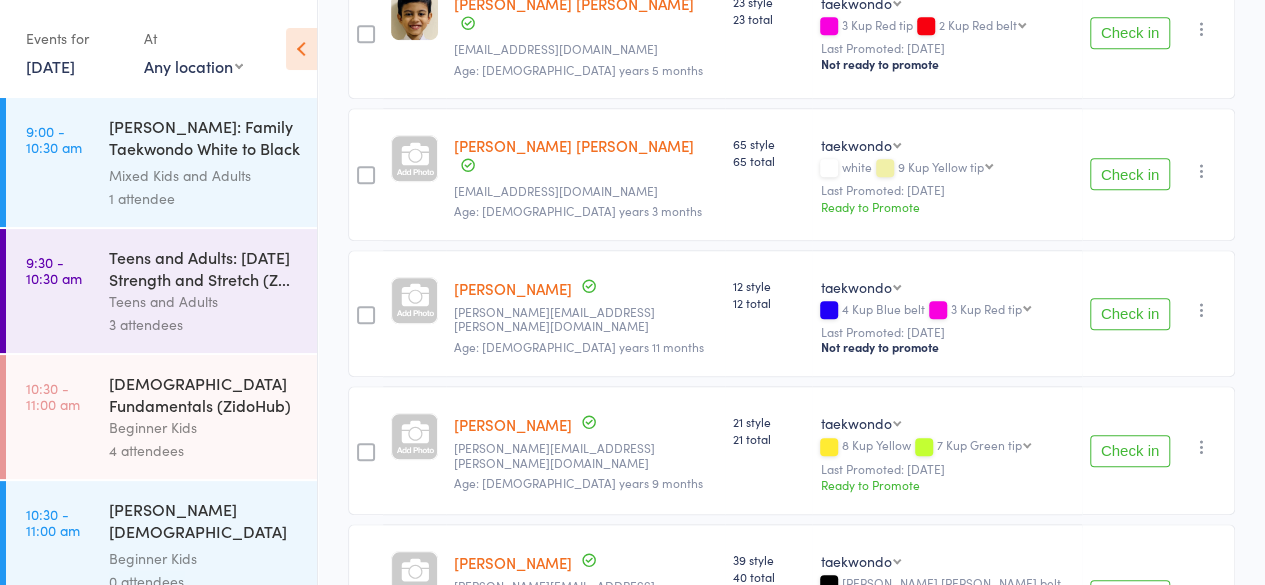 scroll, scrollTop: 721, scrollLeft: 0, axis: vertical 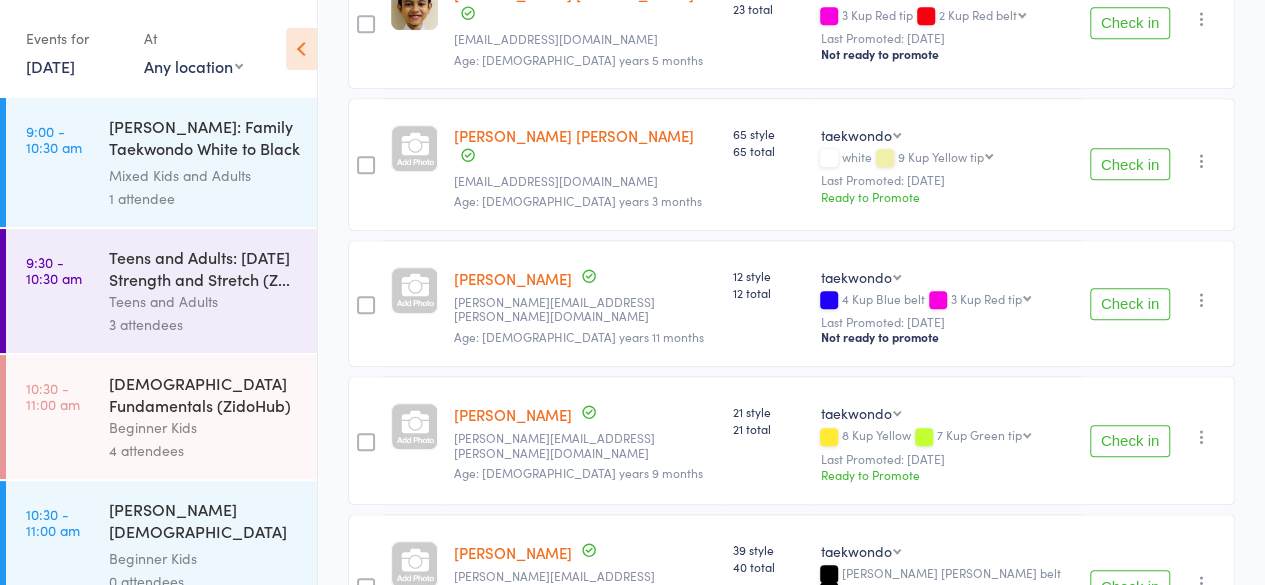 click on "[DEMOGRAPHIC_DATA] Fundamentals (ZidoHub)" at bounding box center [204, 394] 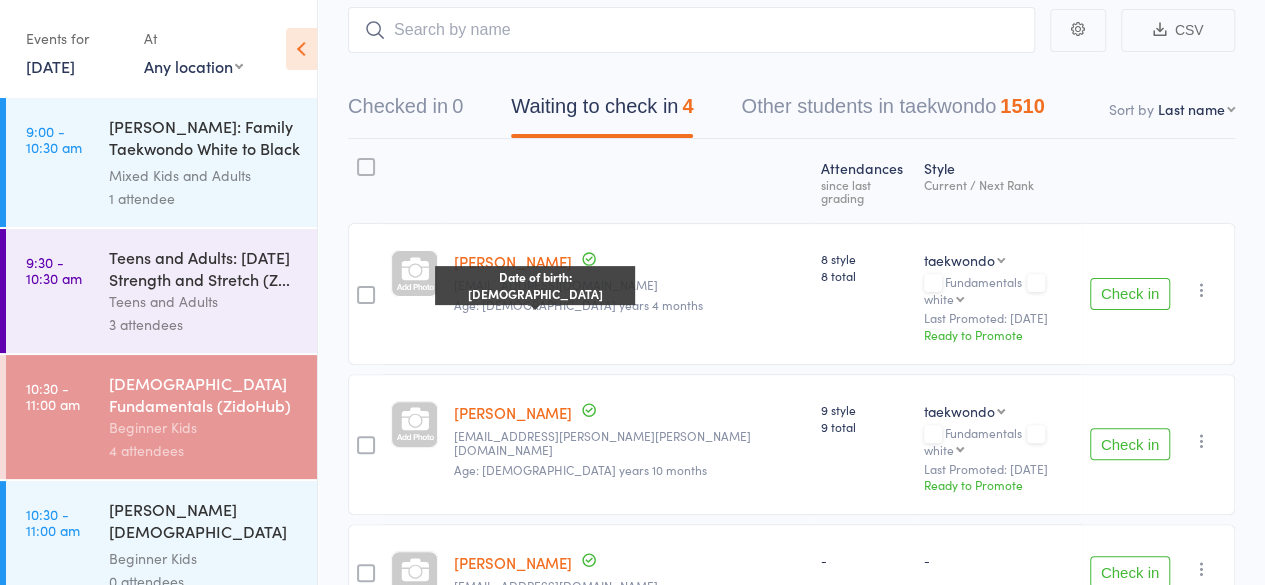 scroll, scrollTop: 343, scrollLeft: 0, axis: vertical 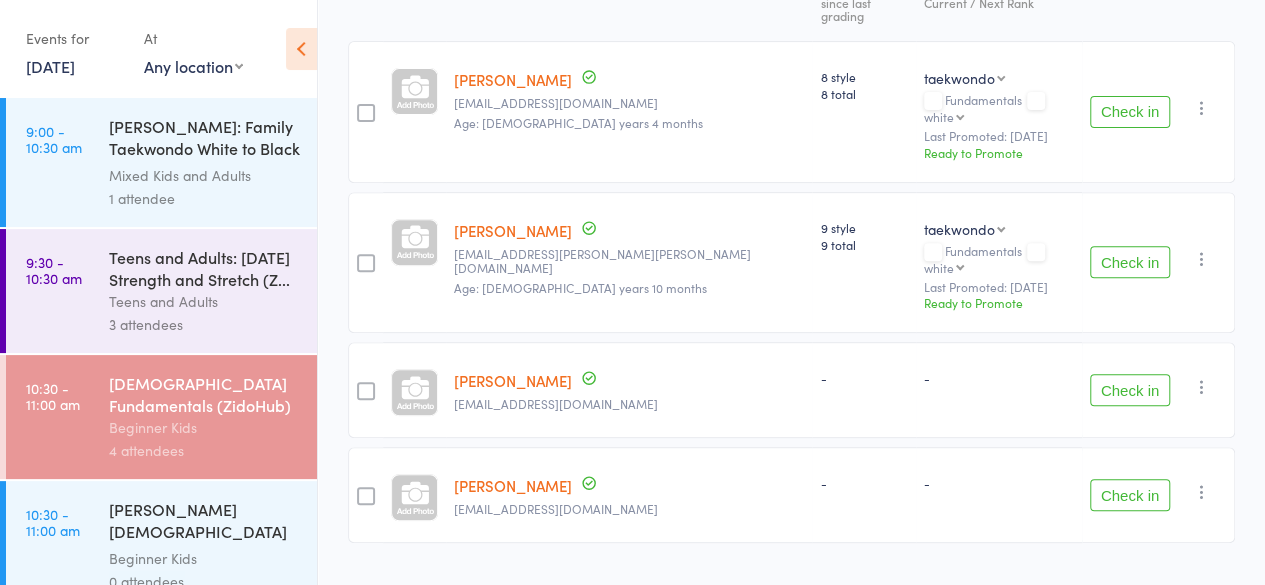 click on "Check in" at bounding box center [1130, 390] 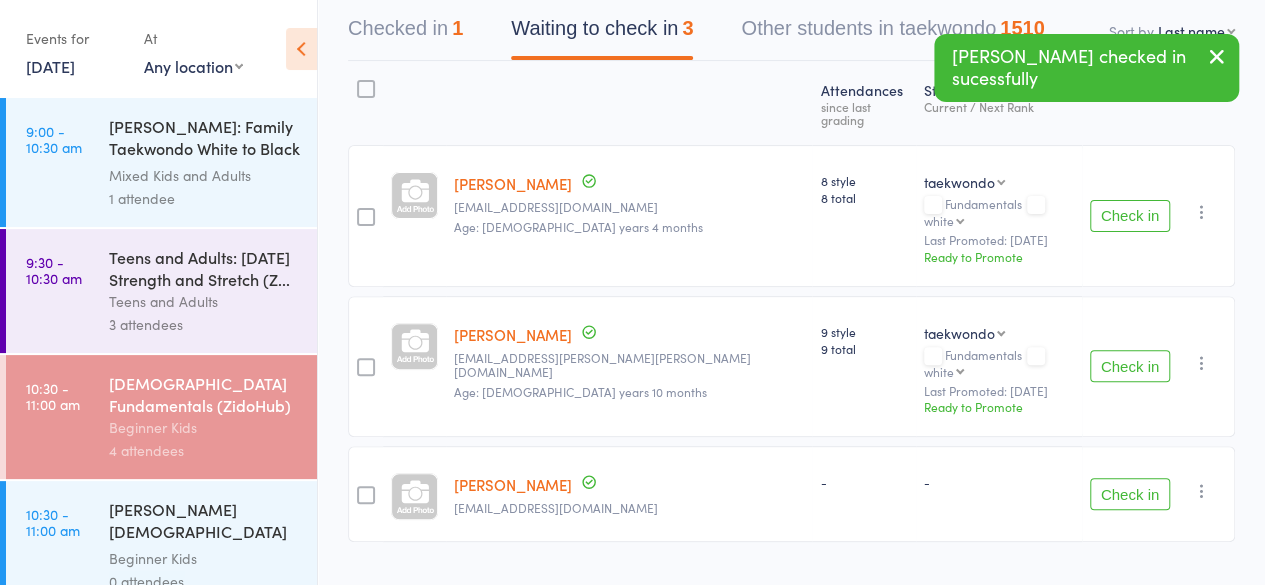 click on "Check in" at bounding box center (1130, 494) 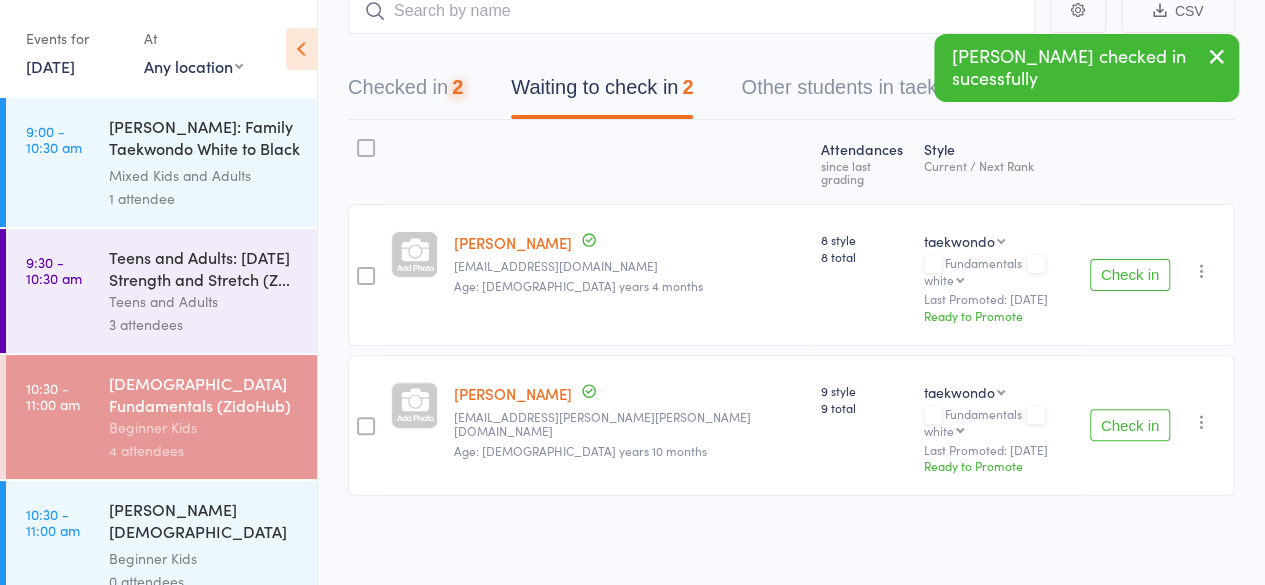 scroll, scrollTop: 135, scrollLeft: 0, axis: vertical 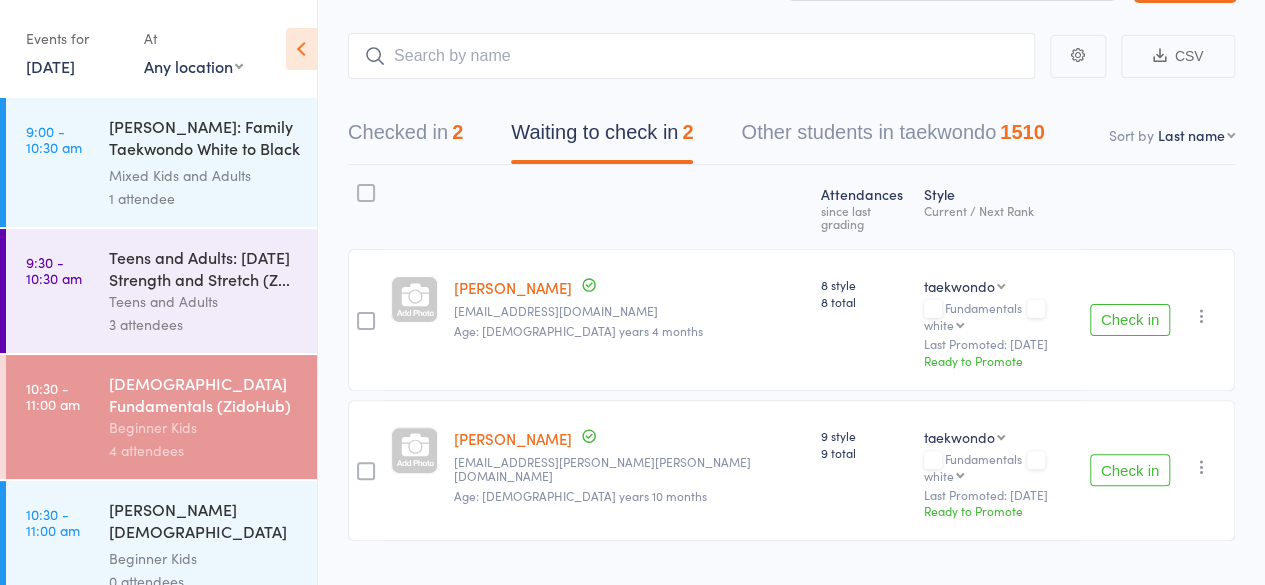 click on "Check in" at bounding box center (1130, 320) 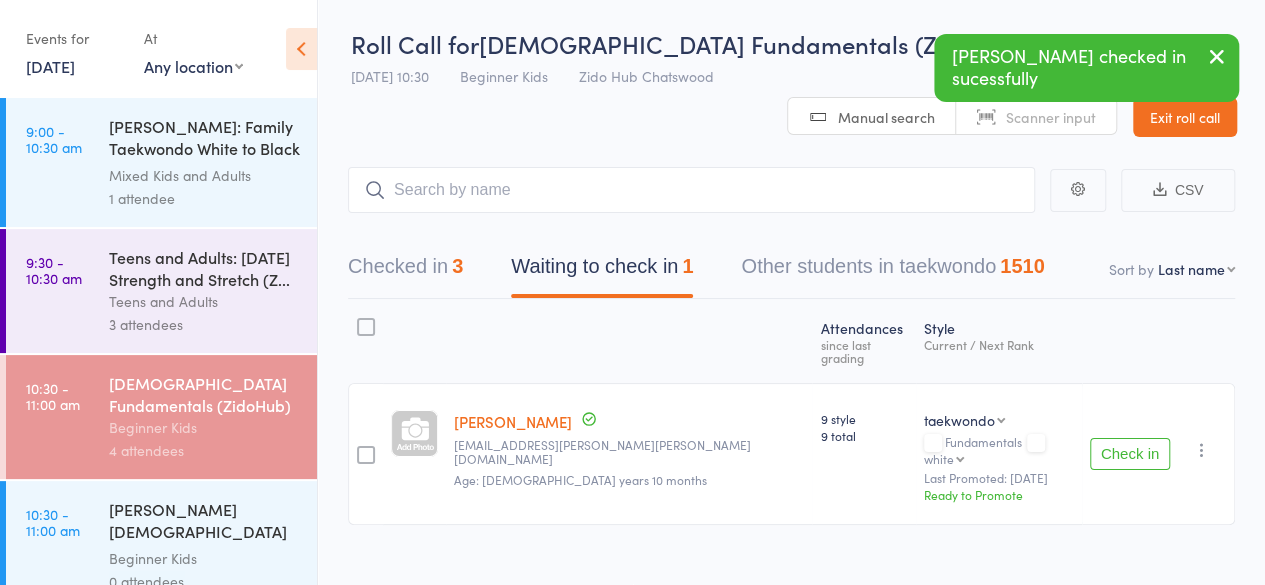 click on "Check in" at bounding box center (1130, 454) 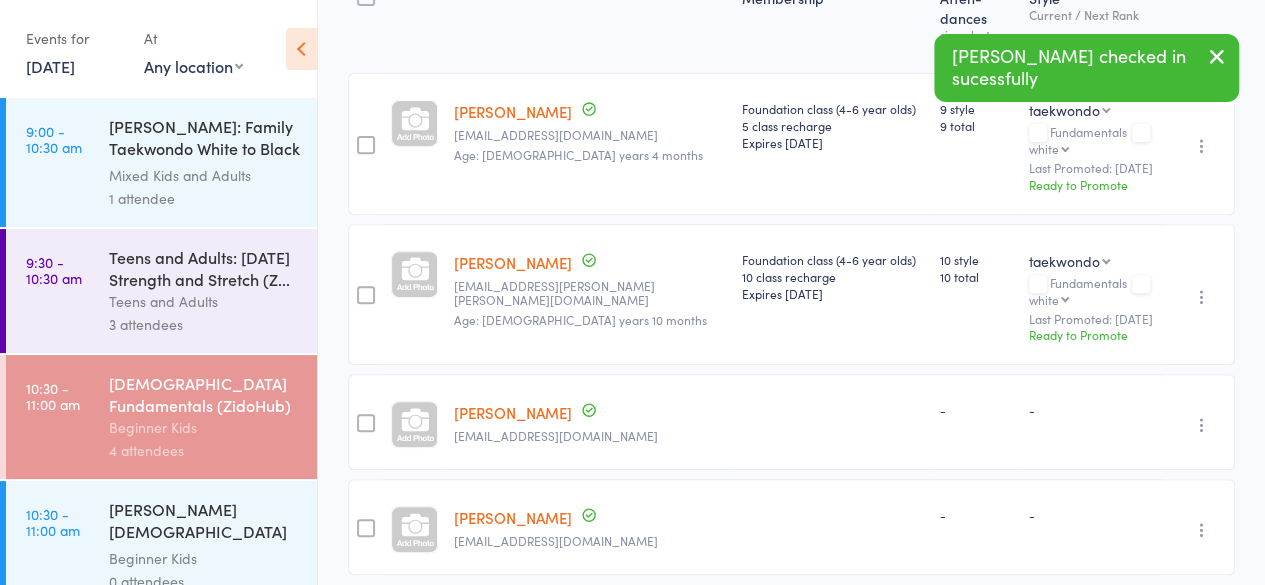 scroll, scrollTop: 0, scrollLeft: 0, axis: both 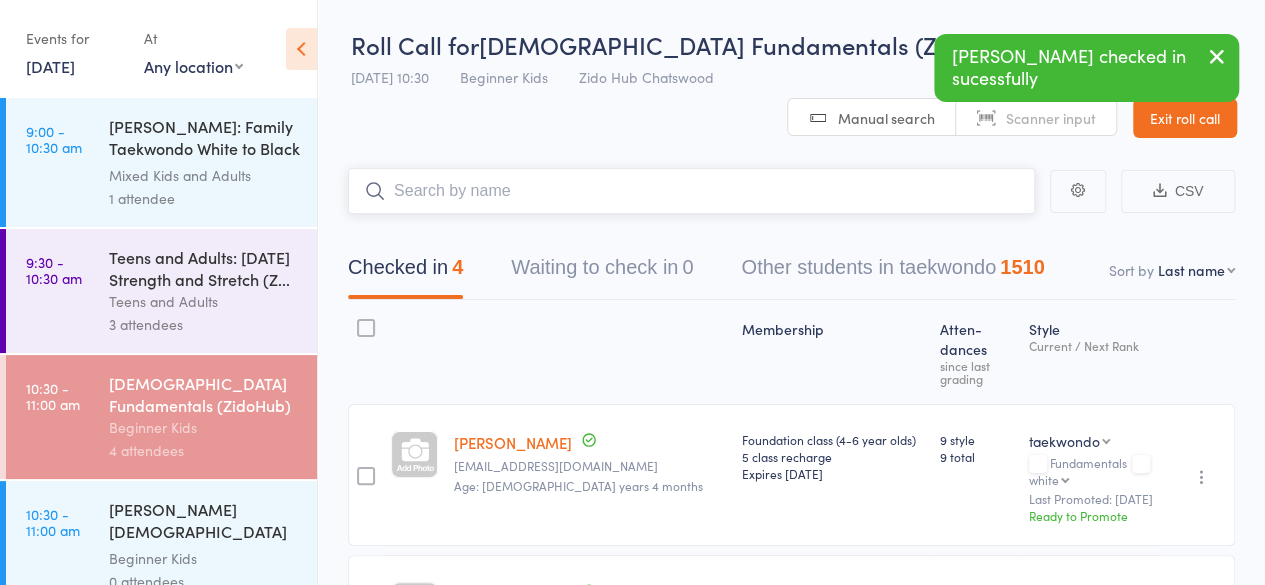 click at bounding box center [691, 191] 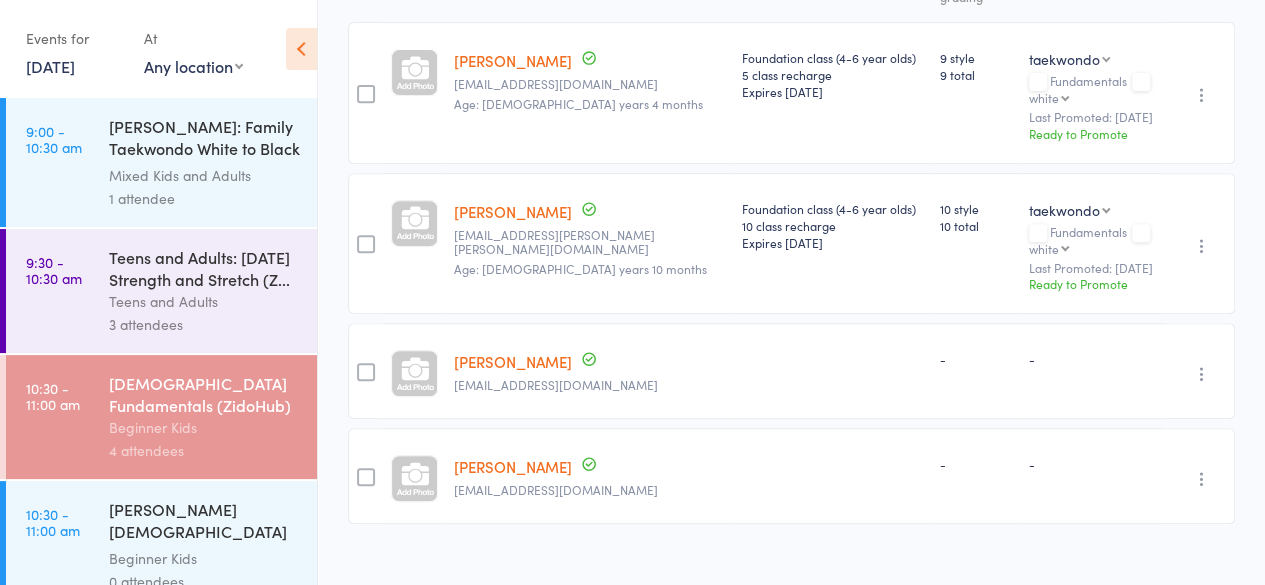 scroll, scrollTop: 0, scrollLeft: 0, axis: both 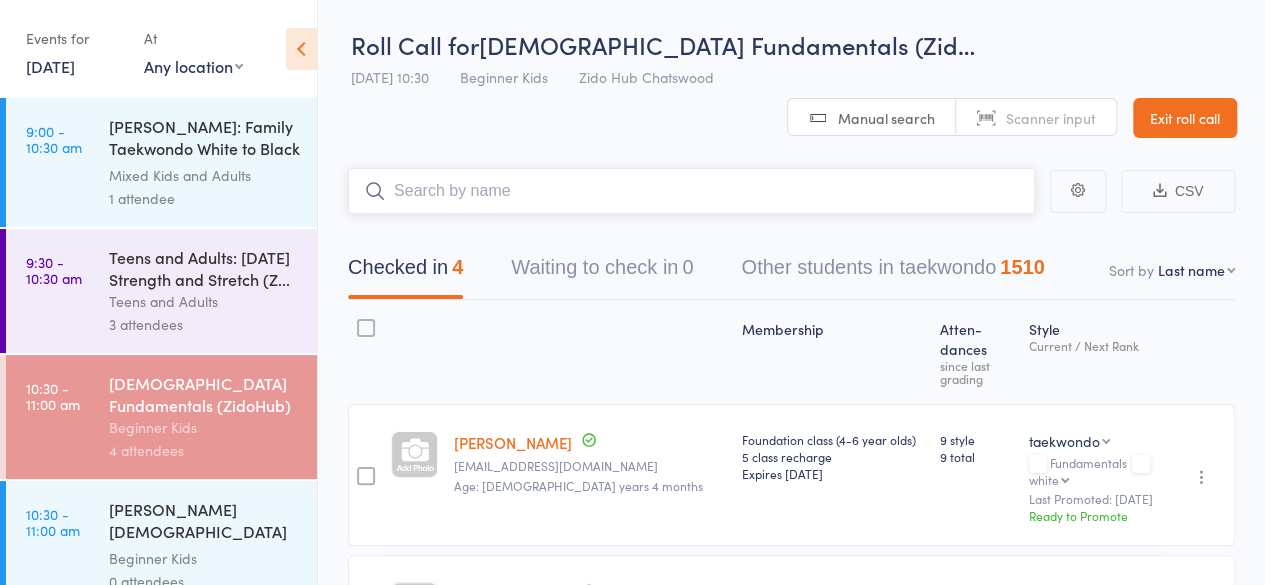 click at bounding box center (691, 191) 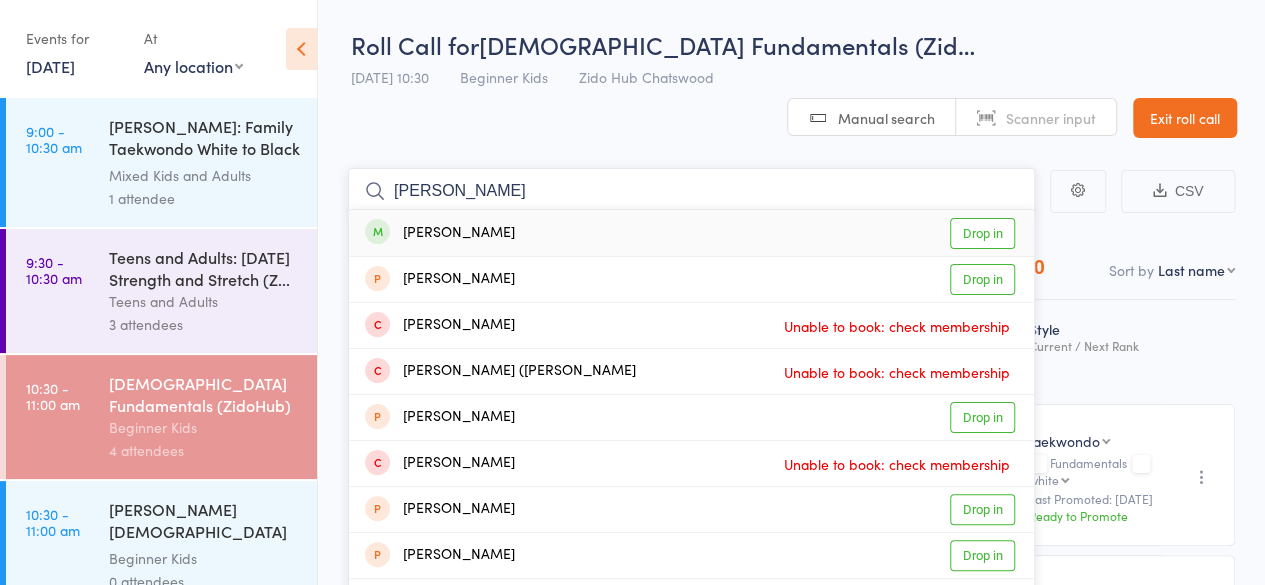 type on "jeana" 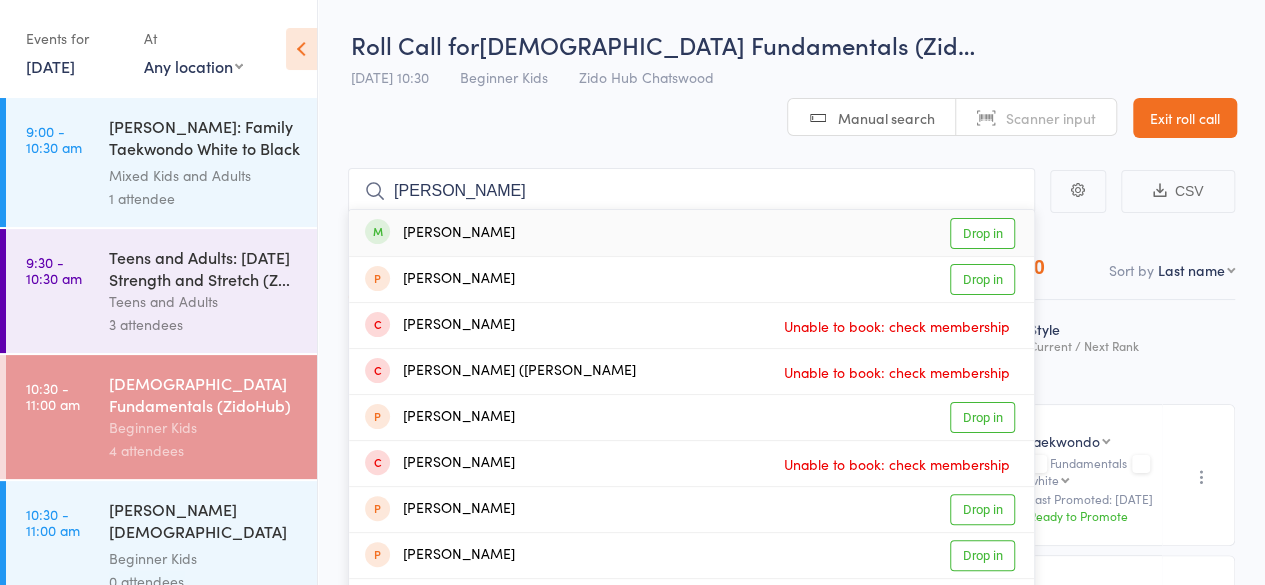 click on "Jeana Gonzalez Drop in" at bounding box center (691, 233) 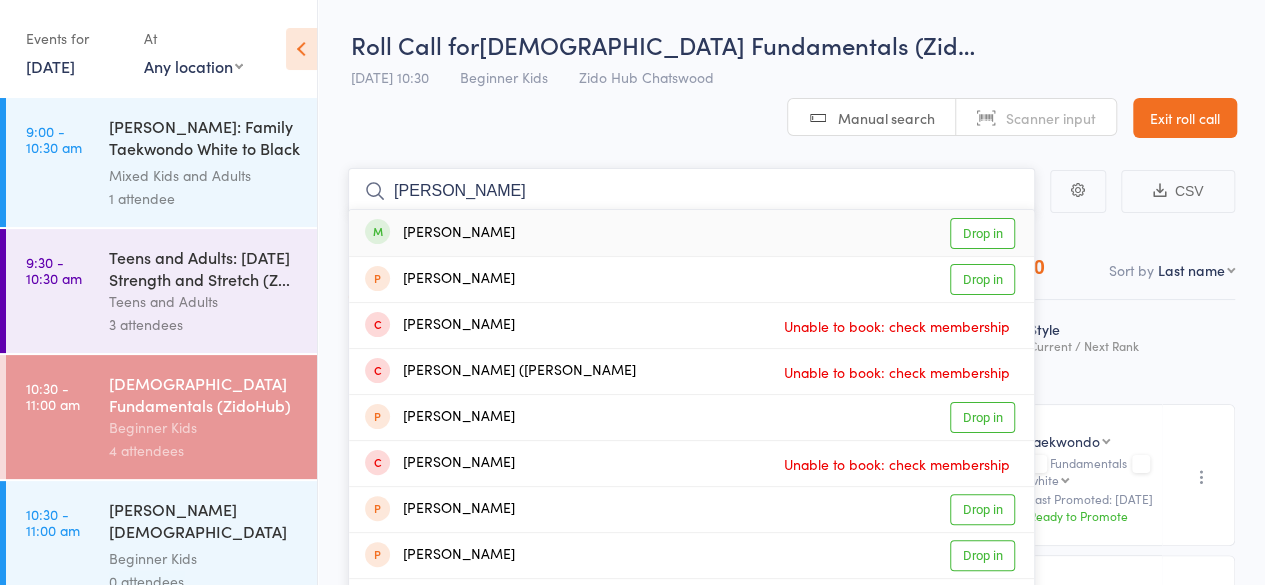 type 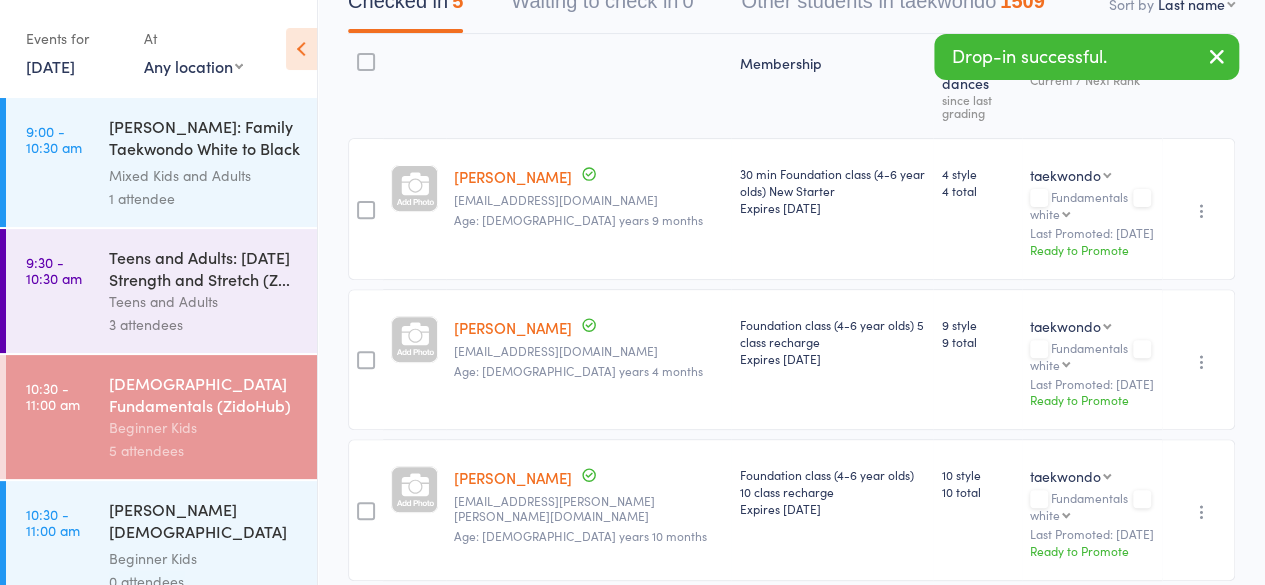 scroll, scrollTop: 274, scrollLeft: 0, axis: vertical 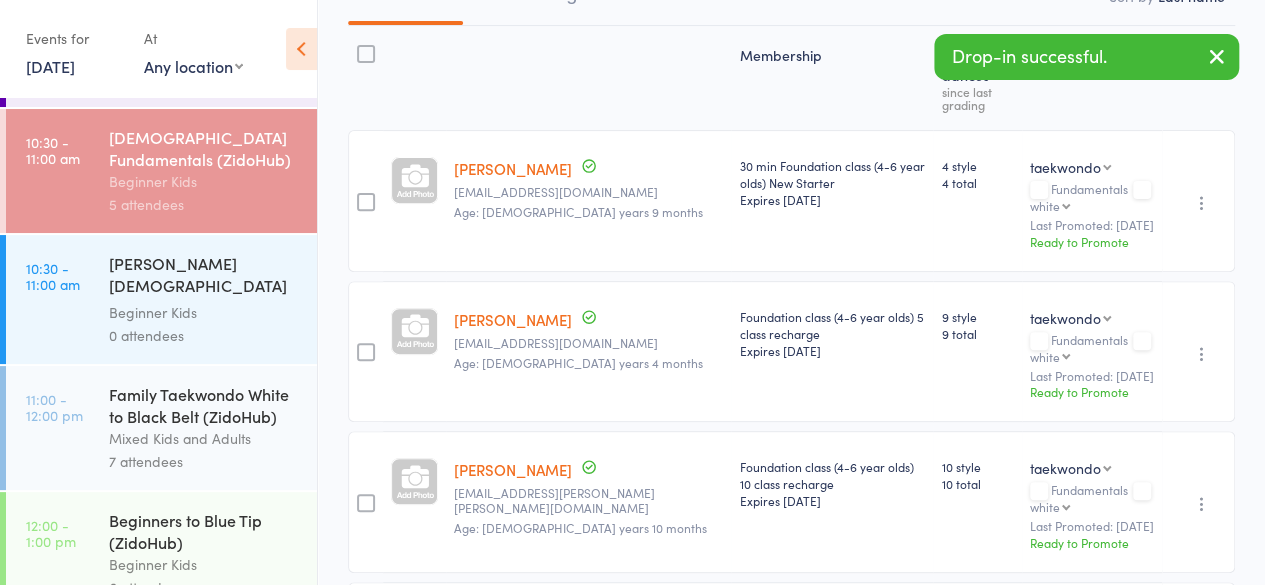 click on "Family Taekwondo White to Black Belt (ZidoHub)" at bounding box center (204, 405) 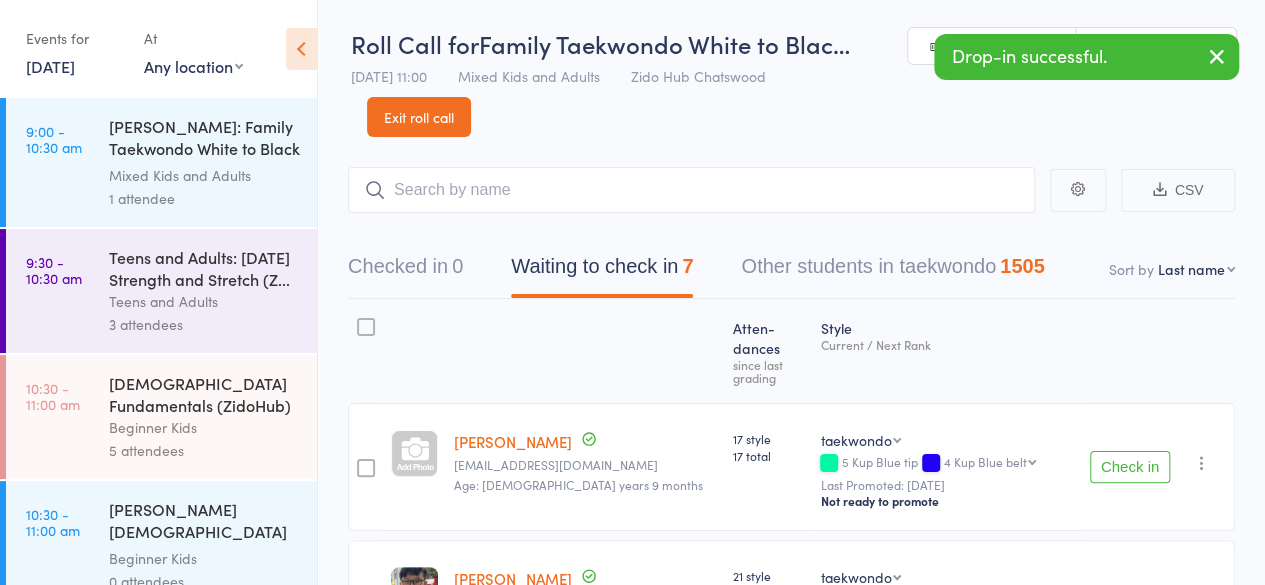 scroll, scrollTop: 68, scrollLeft: 0, axis: vertical 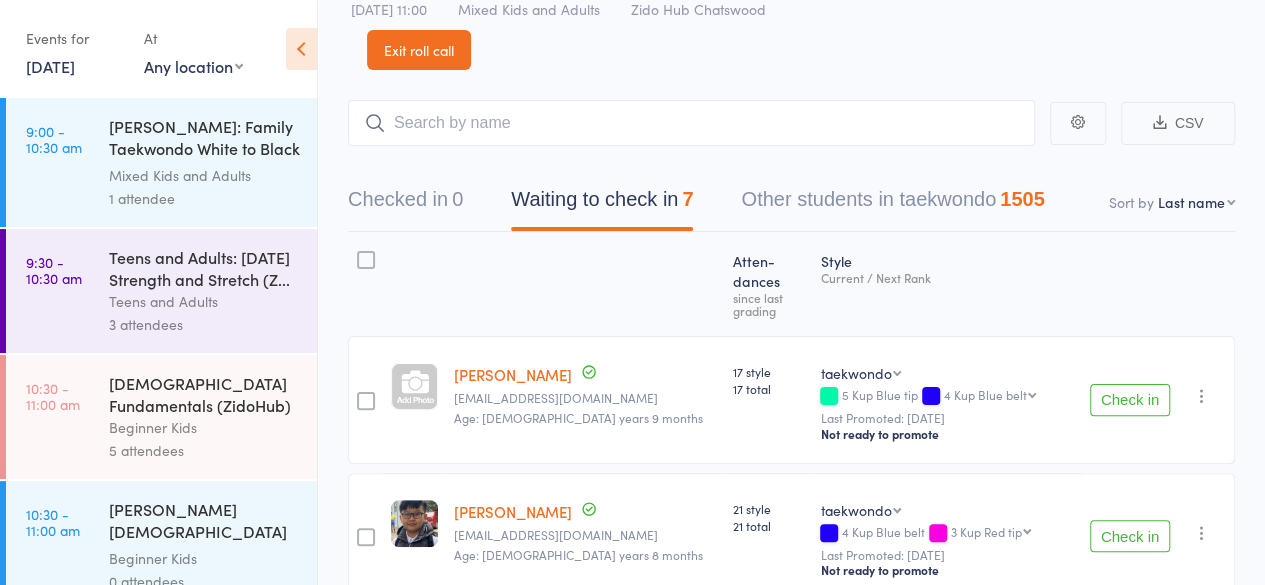 click on "Check in" at bounding box center [1130, 400] 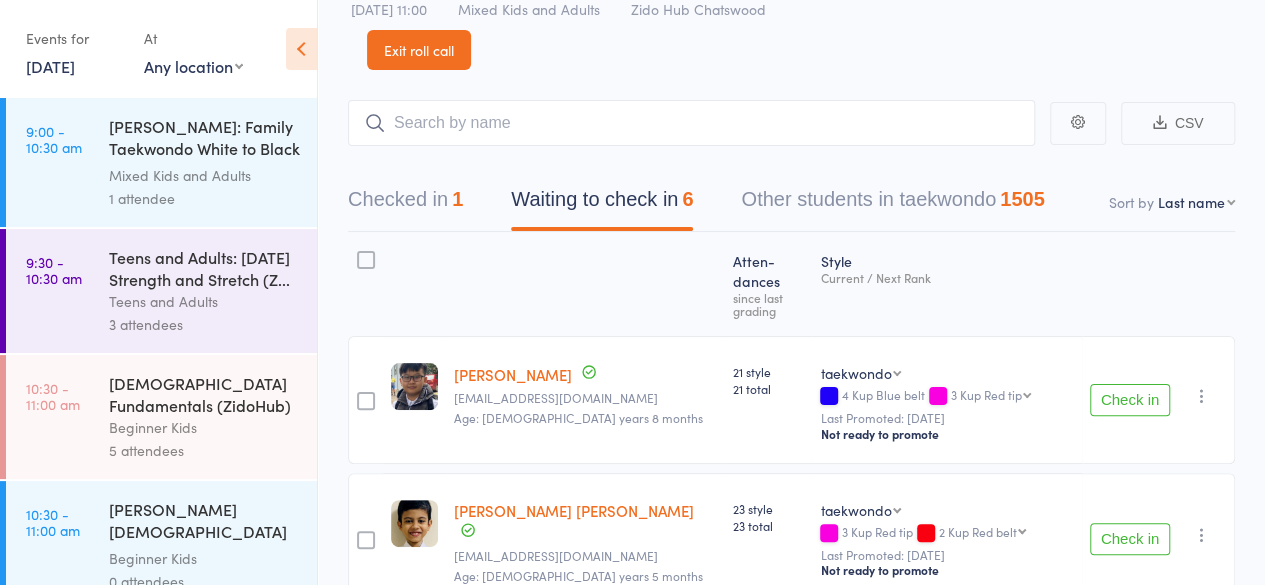 click on "Check in" at bounding box center [1130, 400] 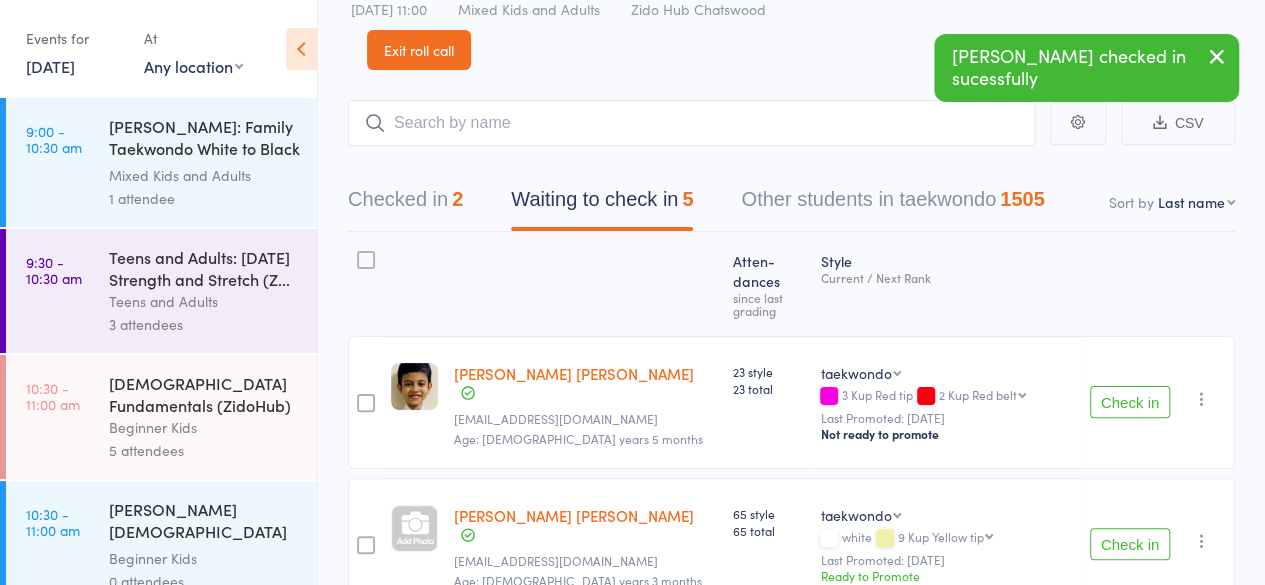 click on "Check in" at bounding box center [1130, 402] 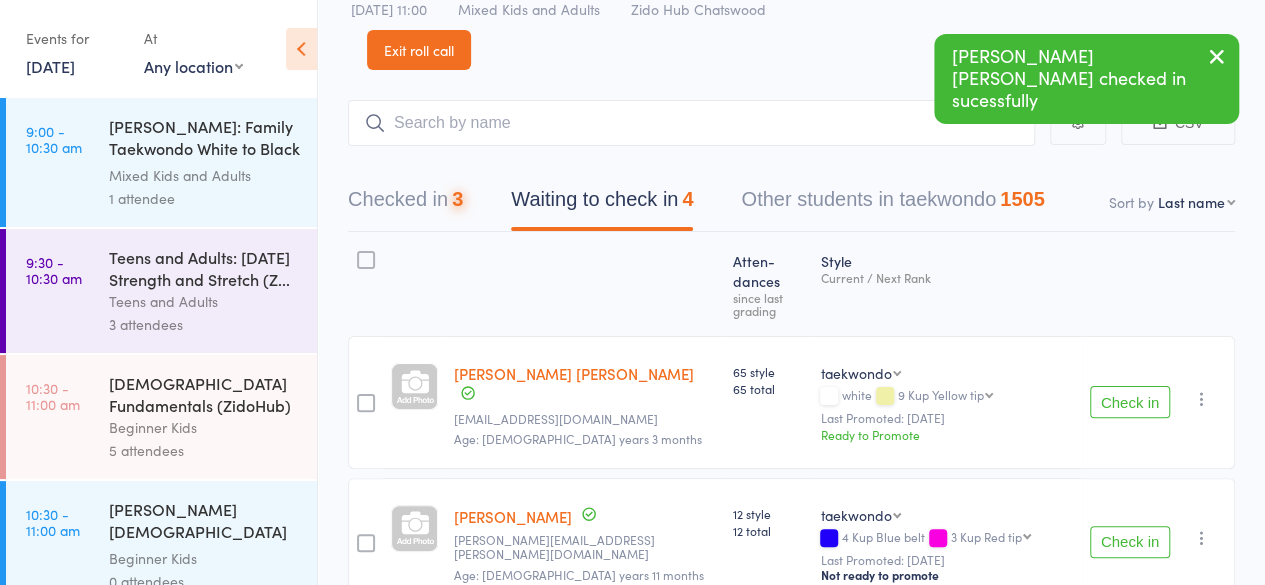 click on "Check in" at bounding box center (1130, 402) 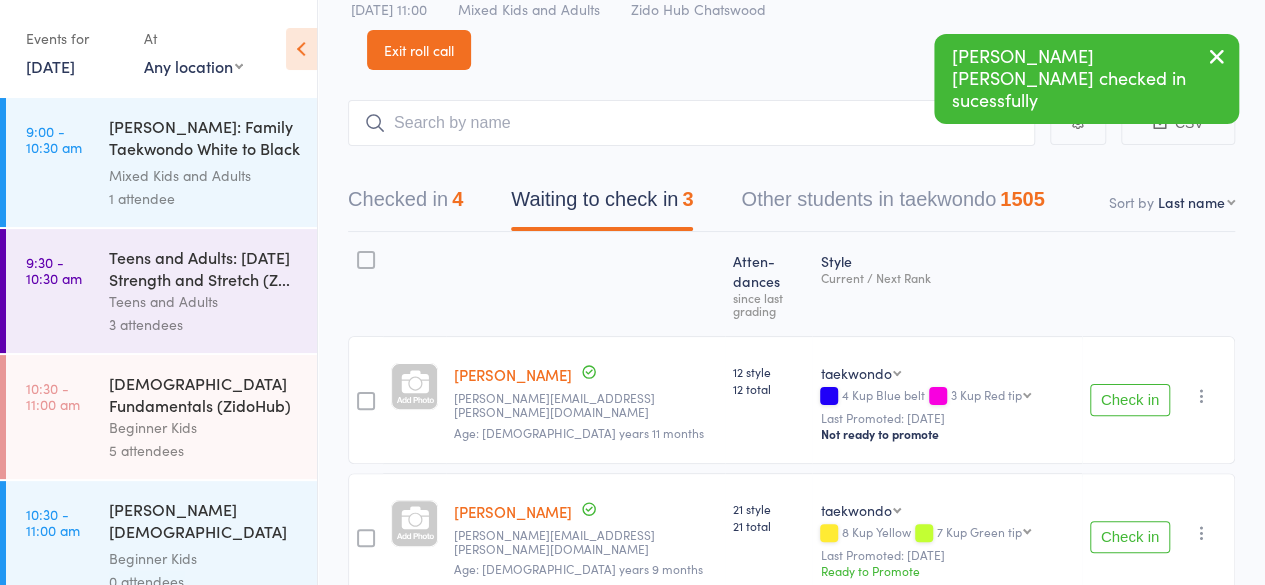 click on "Check in" at bounding box center [1130, 400] 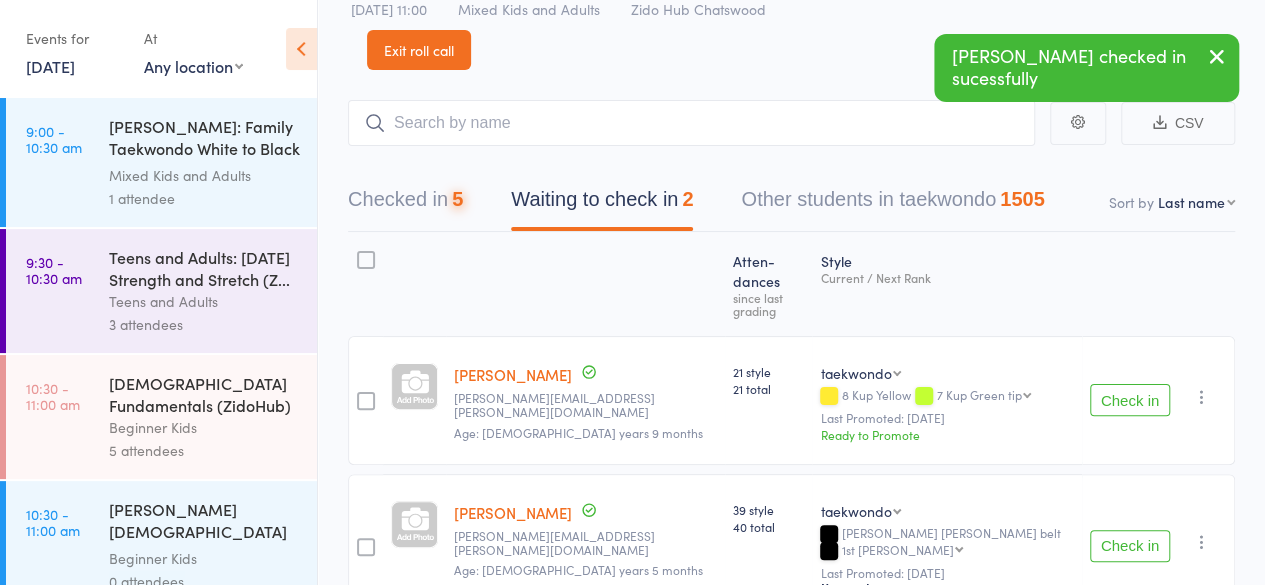 click on "Check in" at bounding box center [1130, 400] 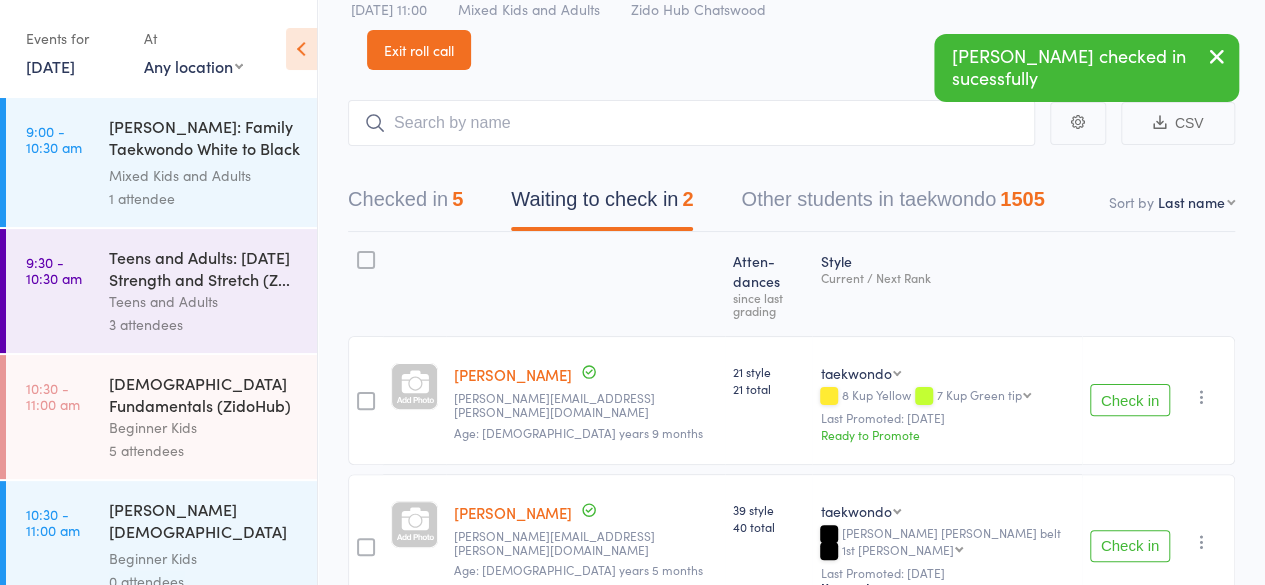 click on "Check in" at bounding box center [1130, 400] 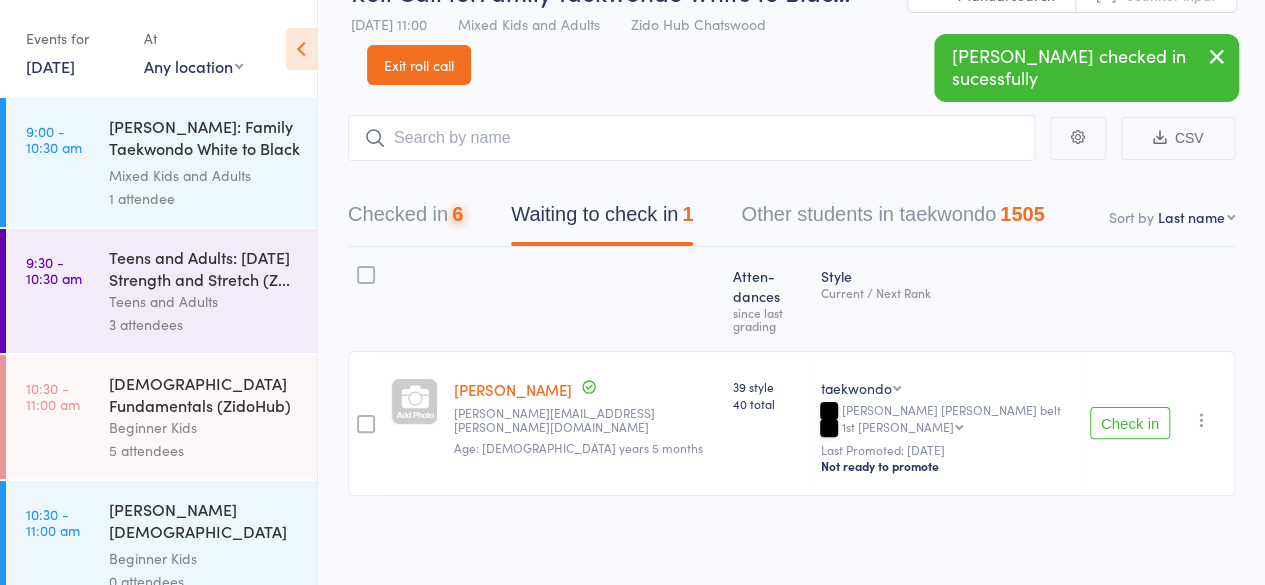 scroll, scrollTop: 1, scrollLeft: 0, axis: vertical 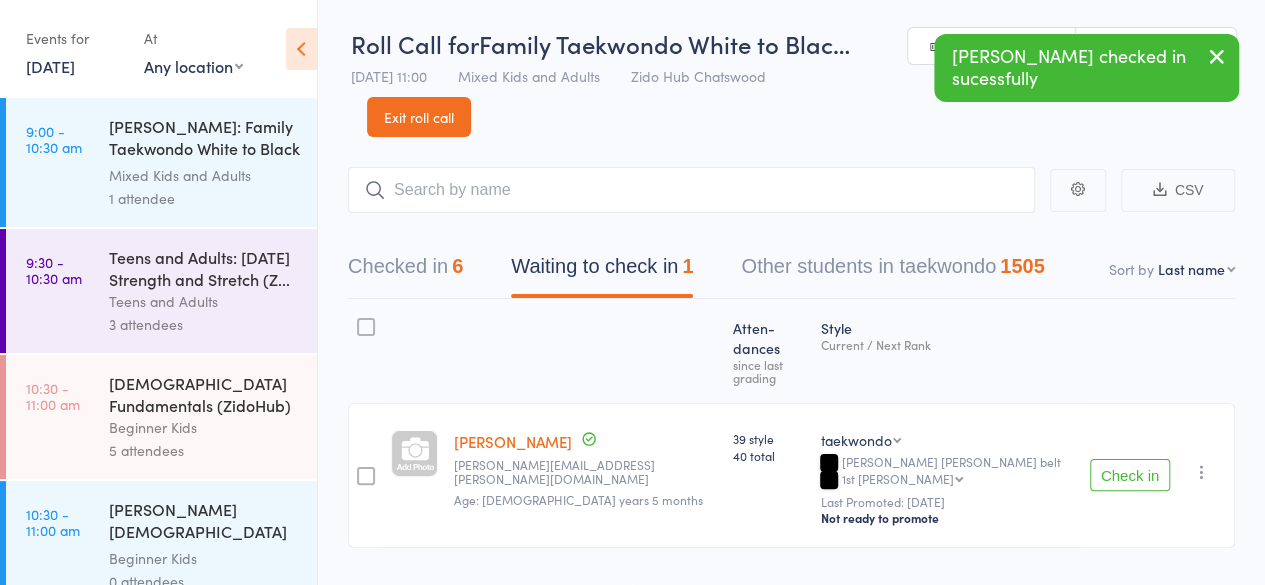 click on "Check in" at bounding box center (1130, 475) 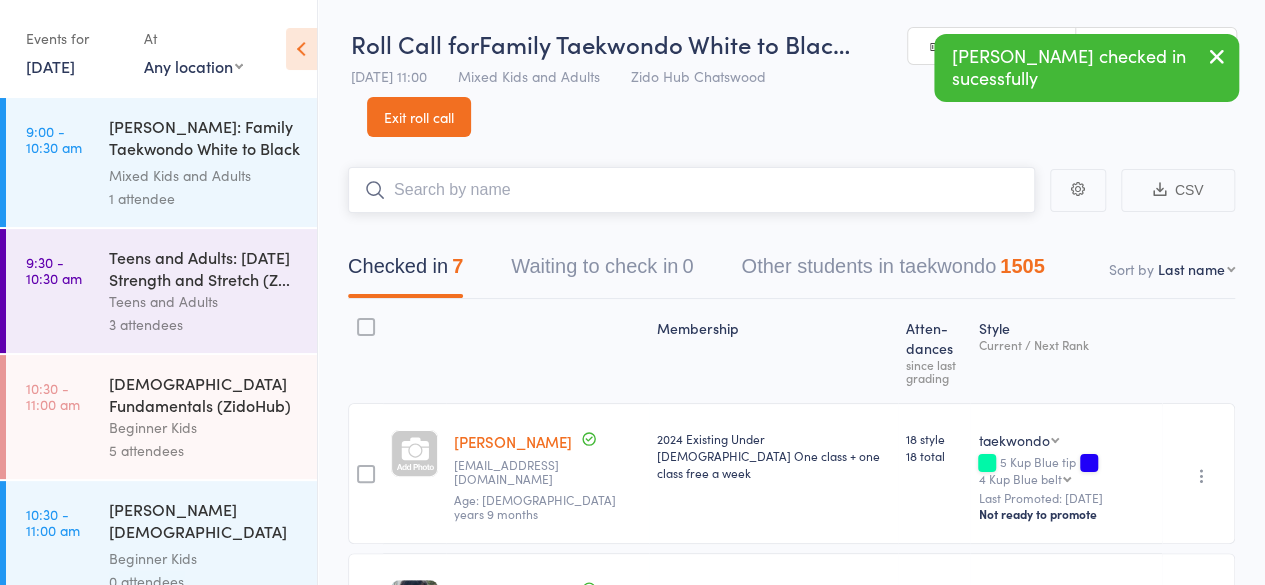 click at bounding box center (691, 190) 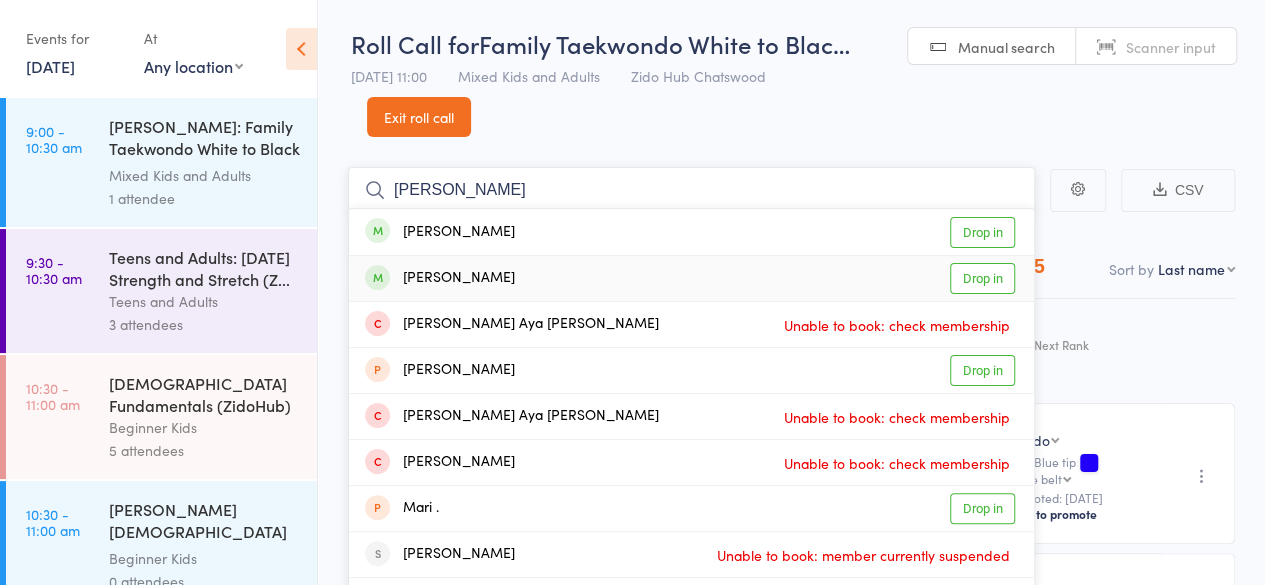 type on "martin" 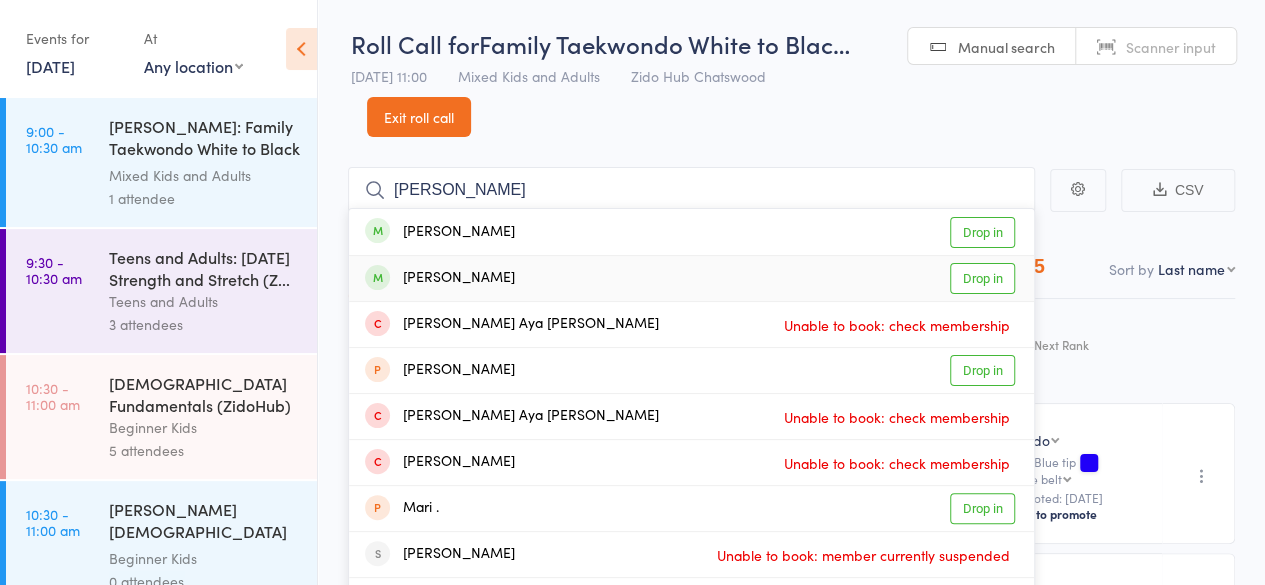 click on "Drop in" at bounding box center [982, 278] 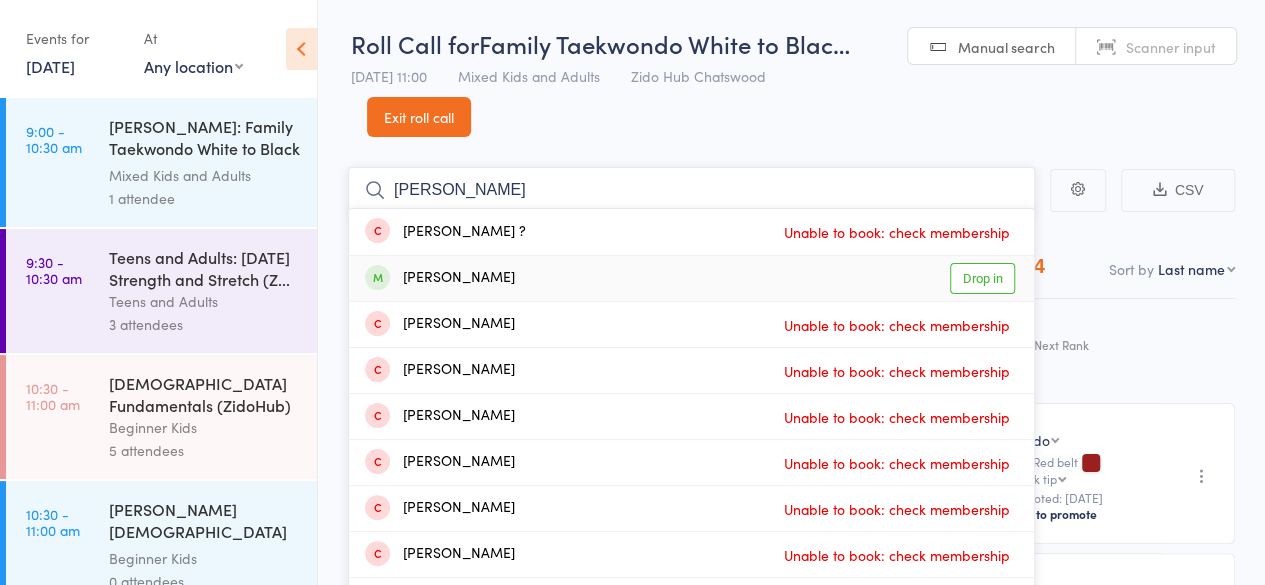 type on "leo b" 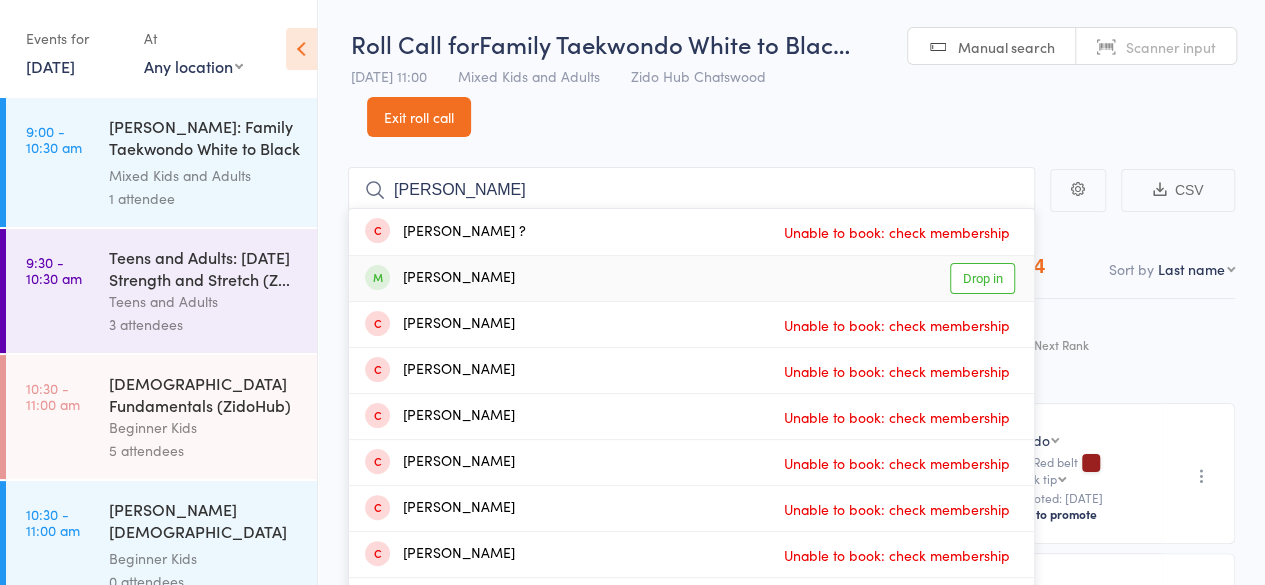 click on "Drop in" at bounding box center [982, 278] 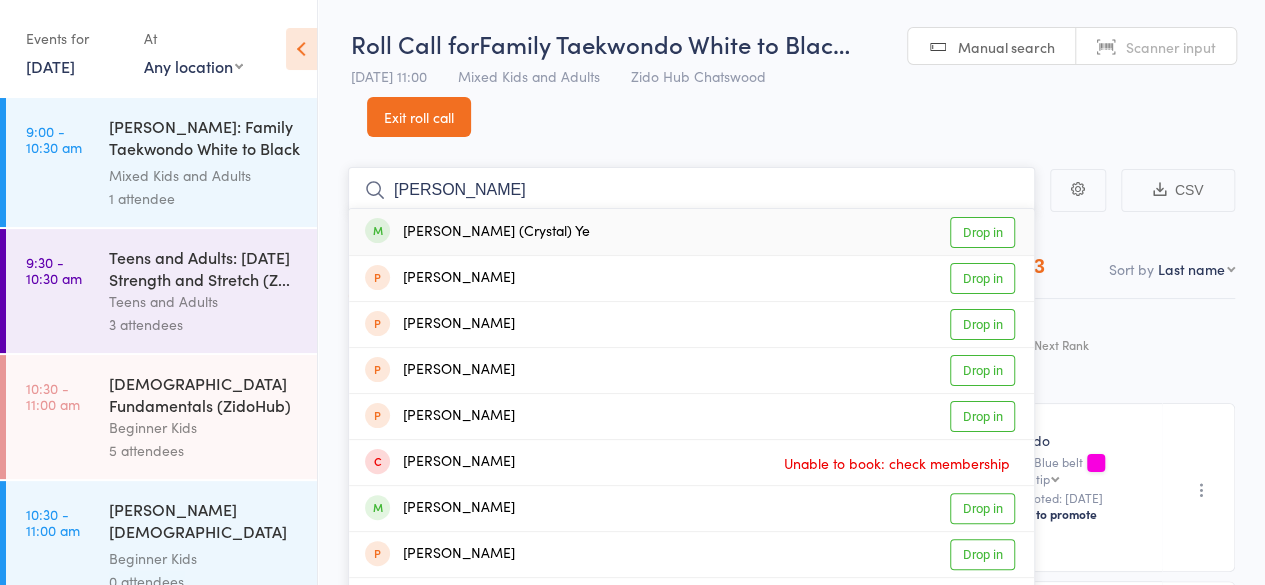 type on "jing ye" 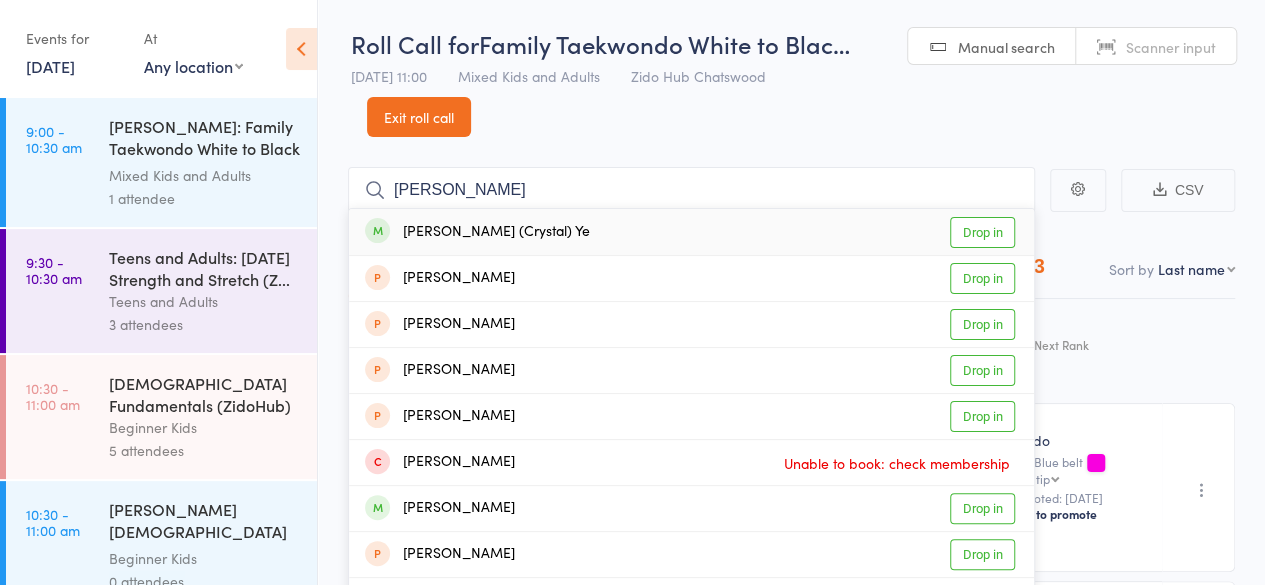 click on "Drop in" at bounding box center [982, 232] 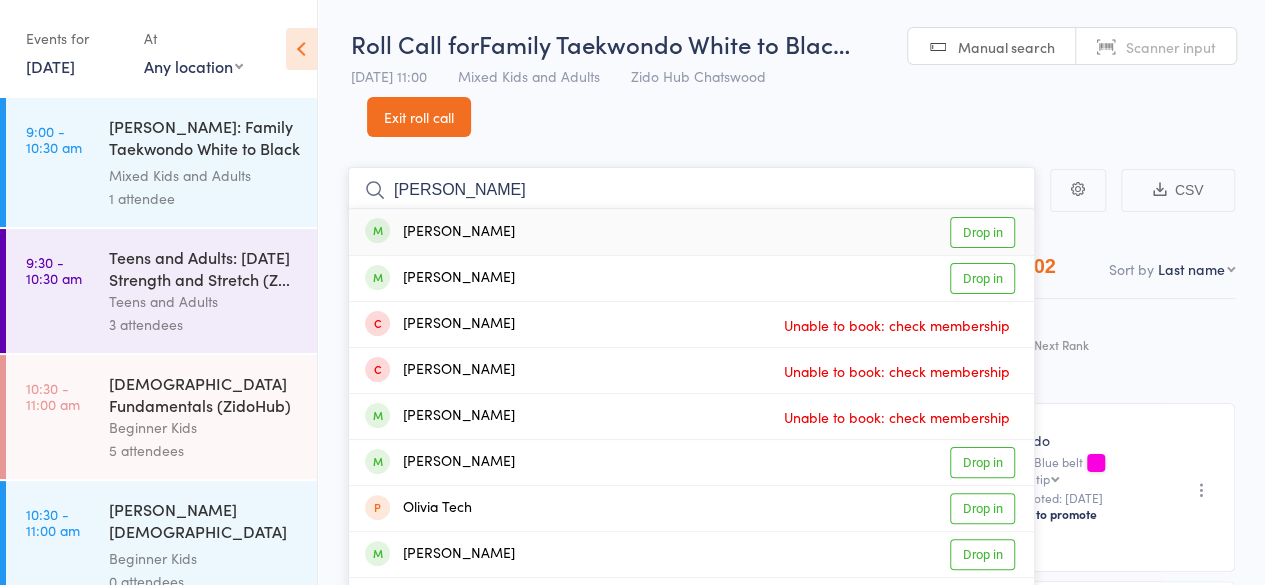 type on "[PERSON_NAME]" 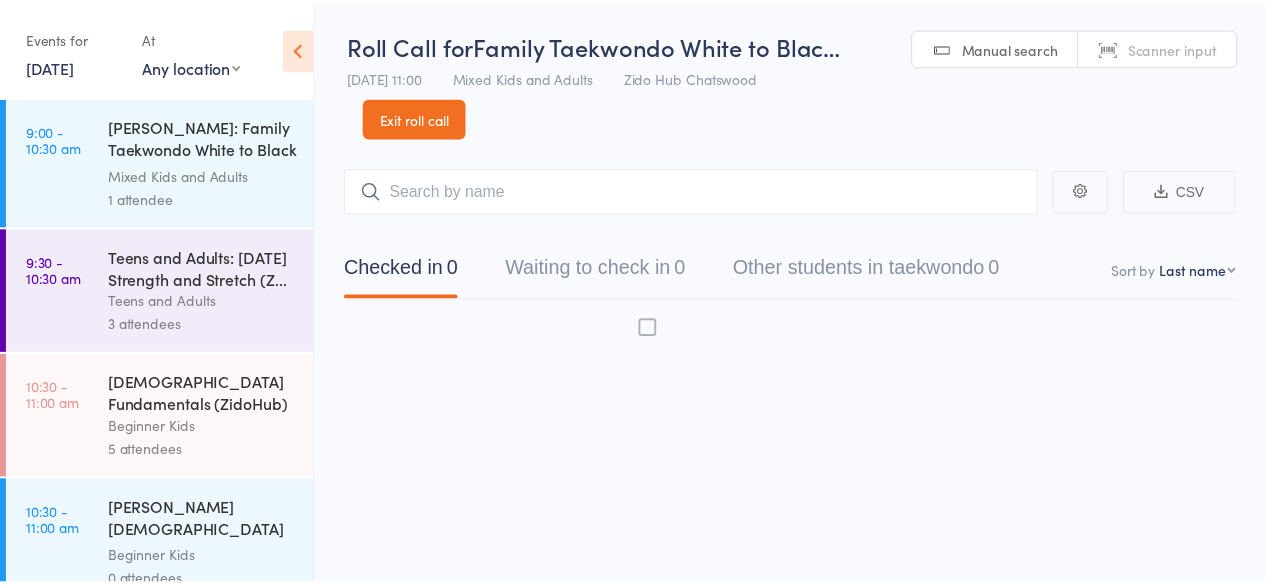 scroll, scrollTop: 1, scrollLeft: 0, axis: vertical 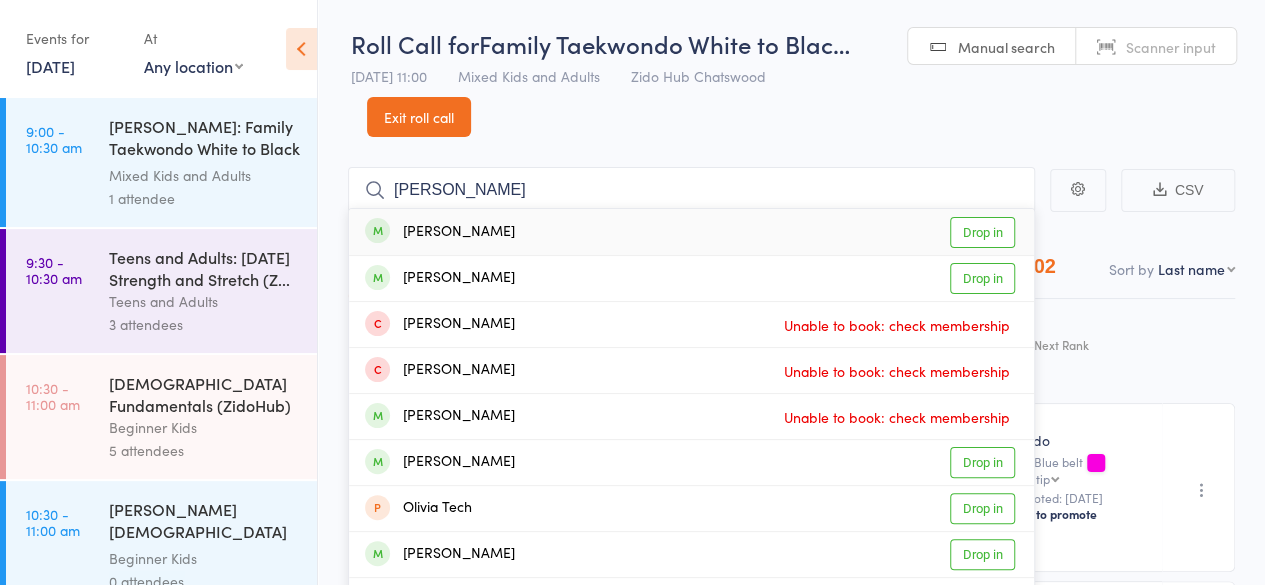 type on "[PERSON_NAME]" 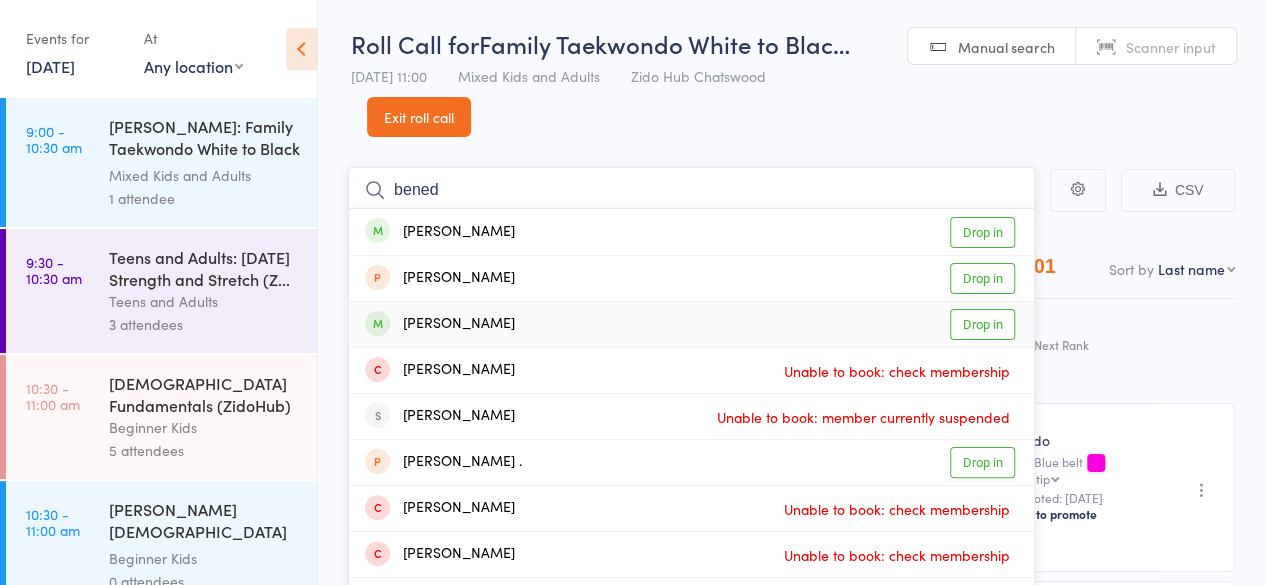 type on "bened" 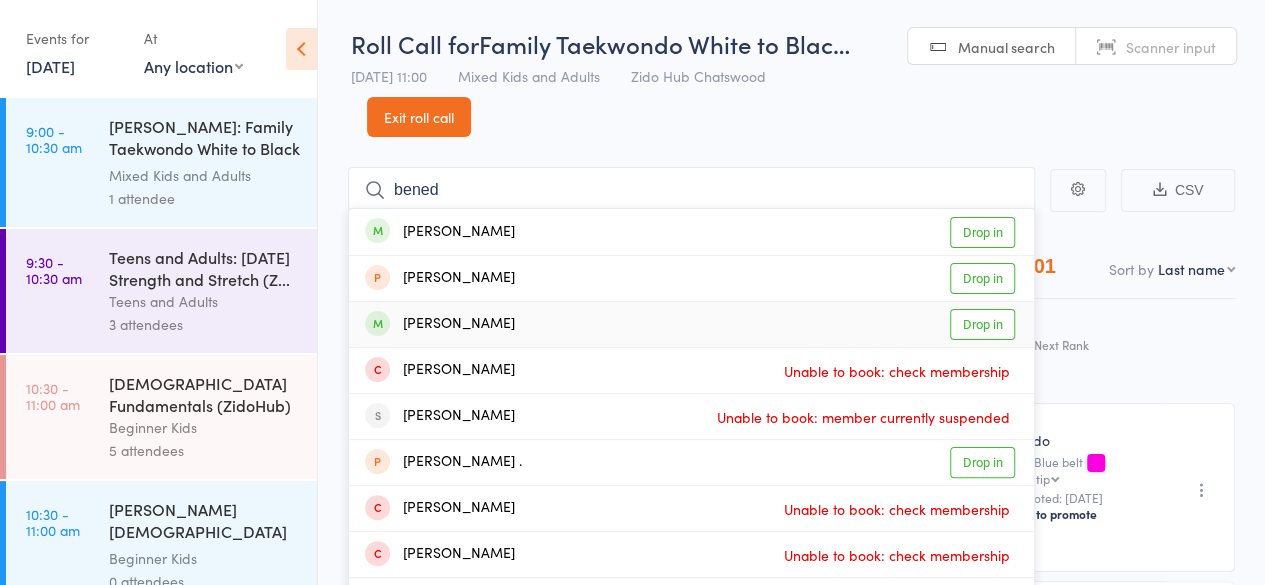 click on "Drop in" at bounding box center (982, 324) 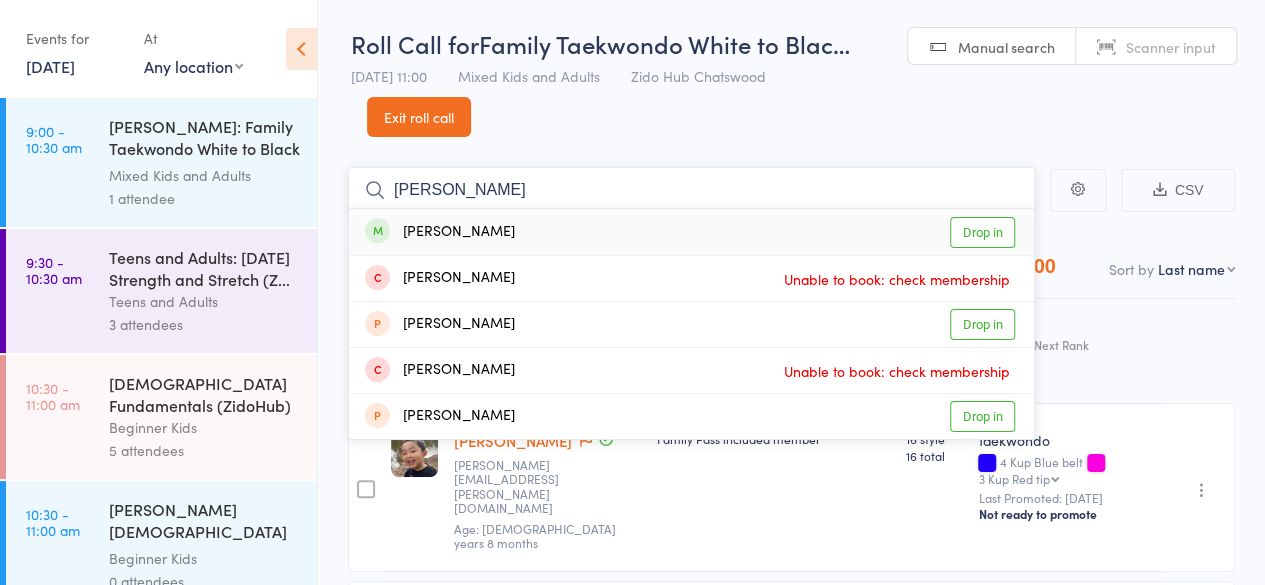 type on "[PERSON_NAME]" 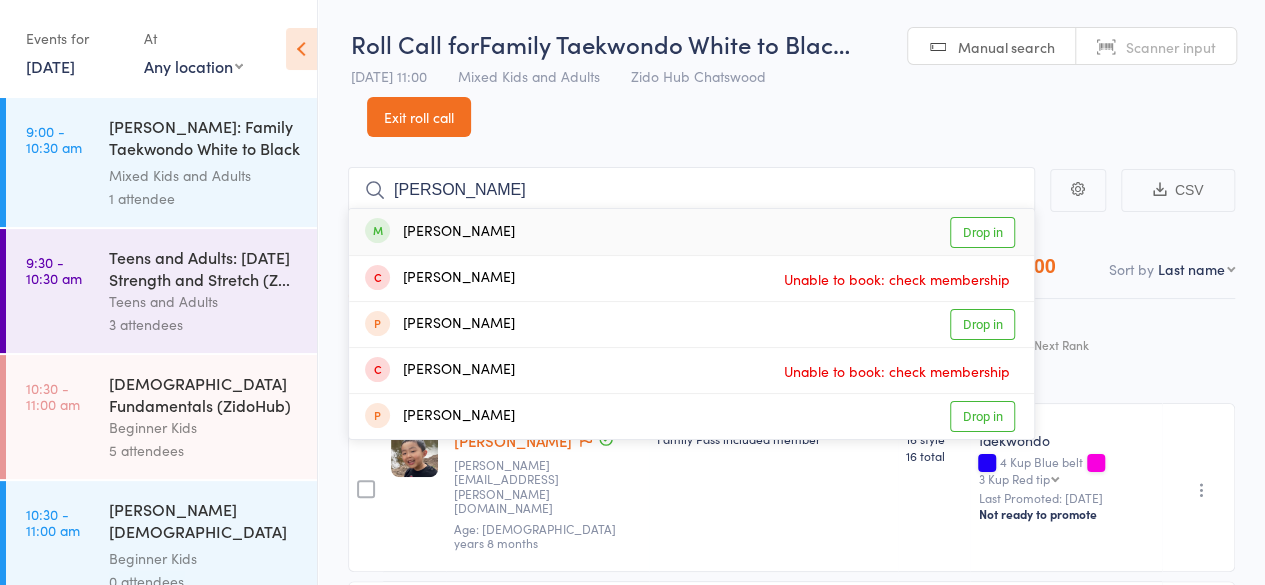 click on "Drop in" at bounding box center (982, 232) 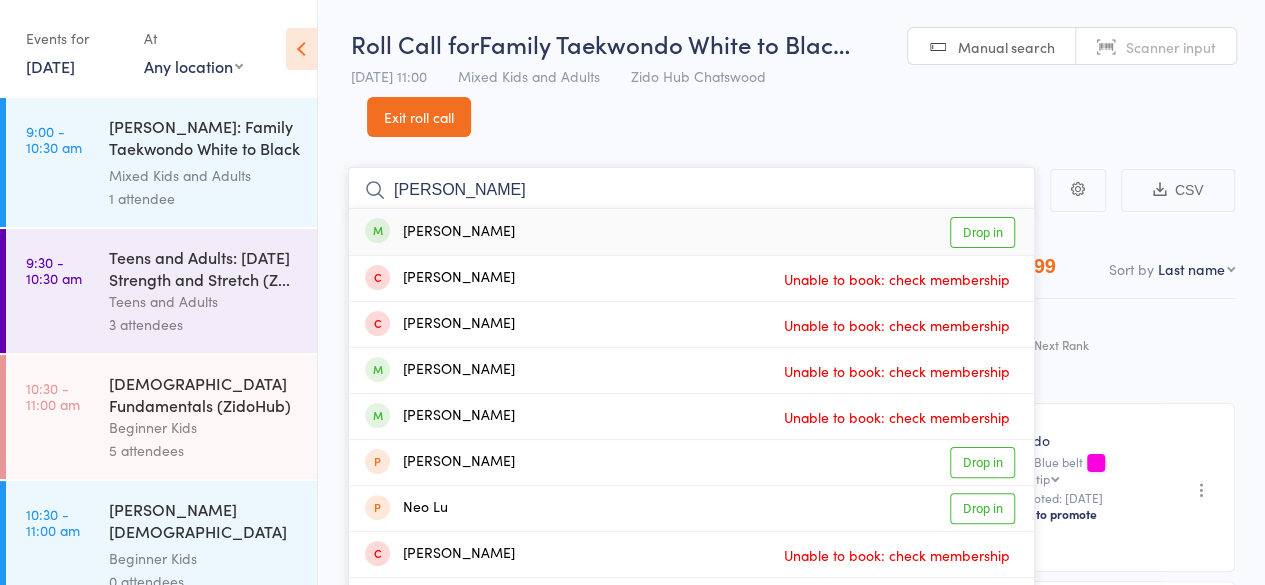 type on "[PERSON_NAME]" 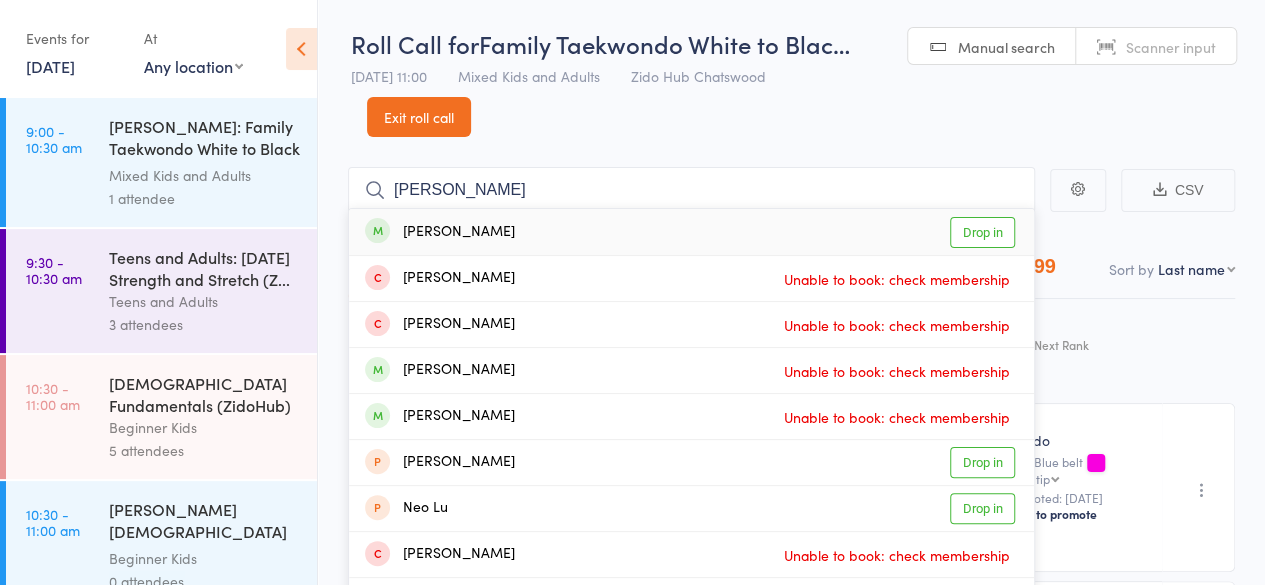 click on "Drop in" at bounding box center (982, 232) 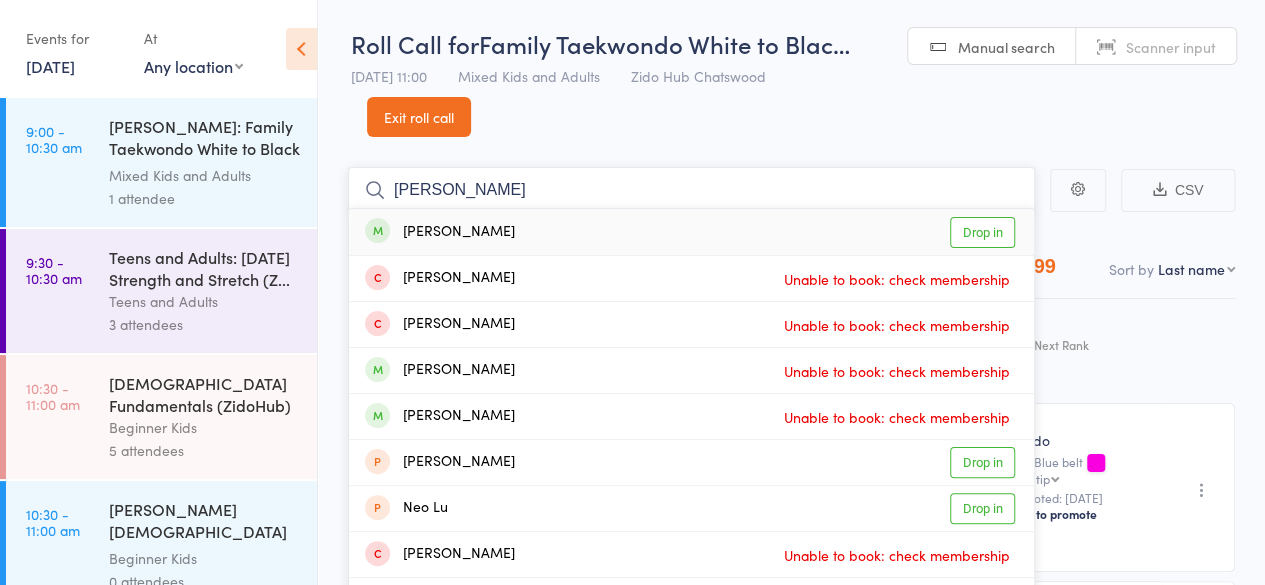 type 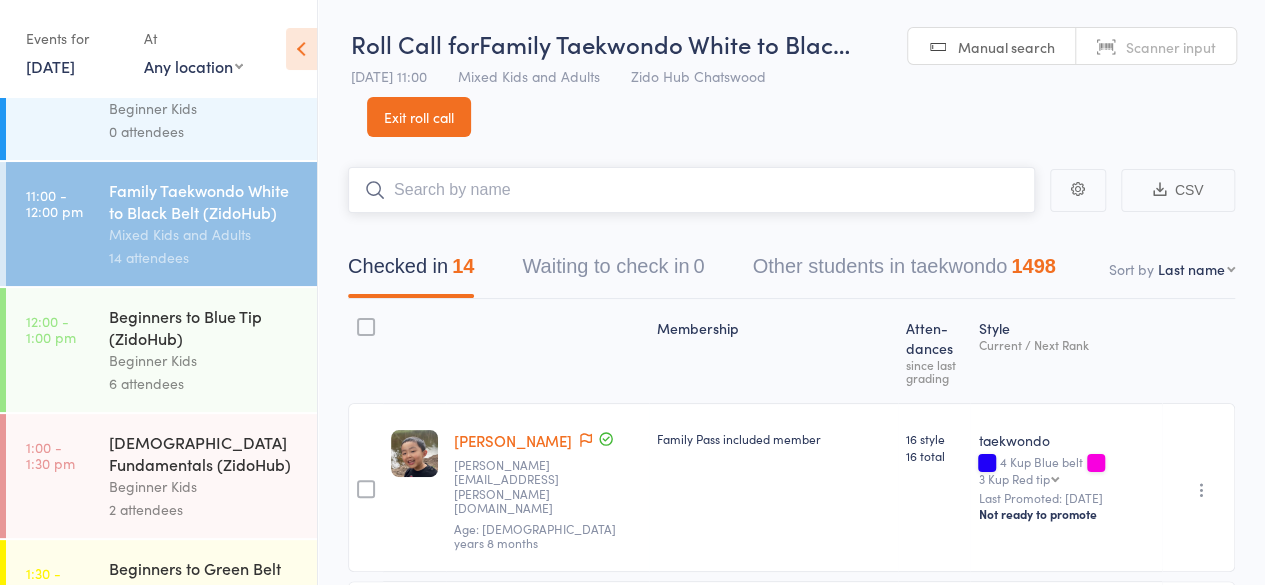 scroll, scrollTop: 451, scrollLeft: 0, axis: vertical 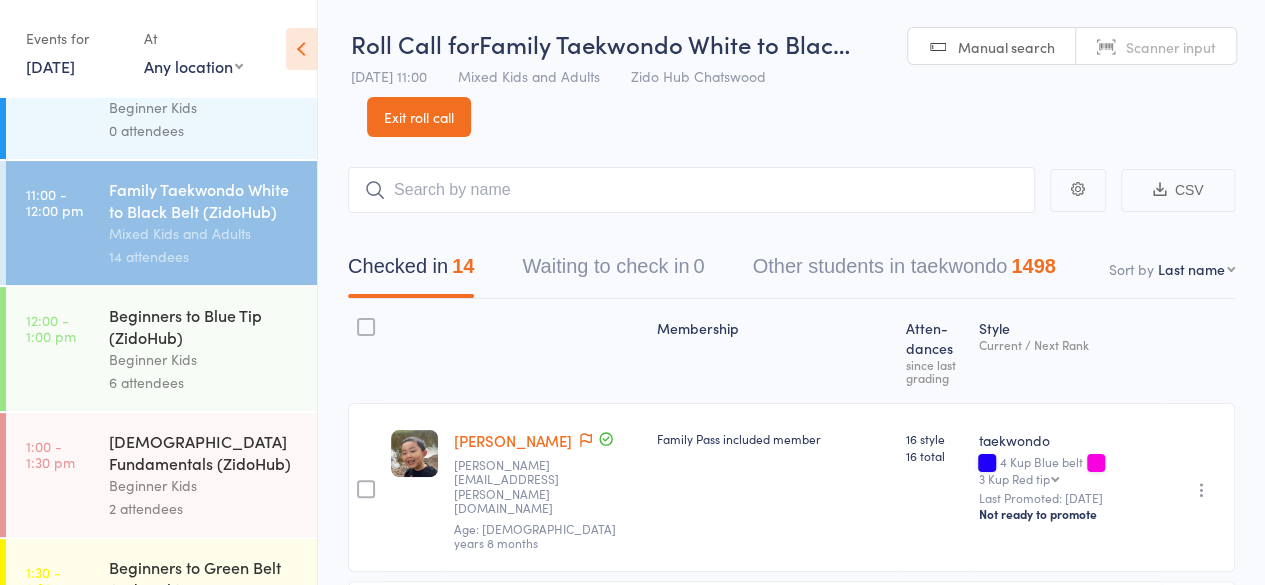 click on "Beginners to Blue Tip (ZidoHub)" at bounding box center (204, 326) 